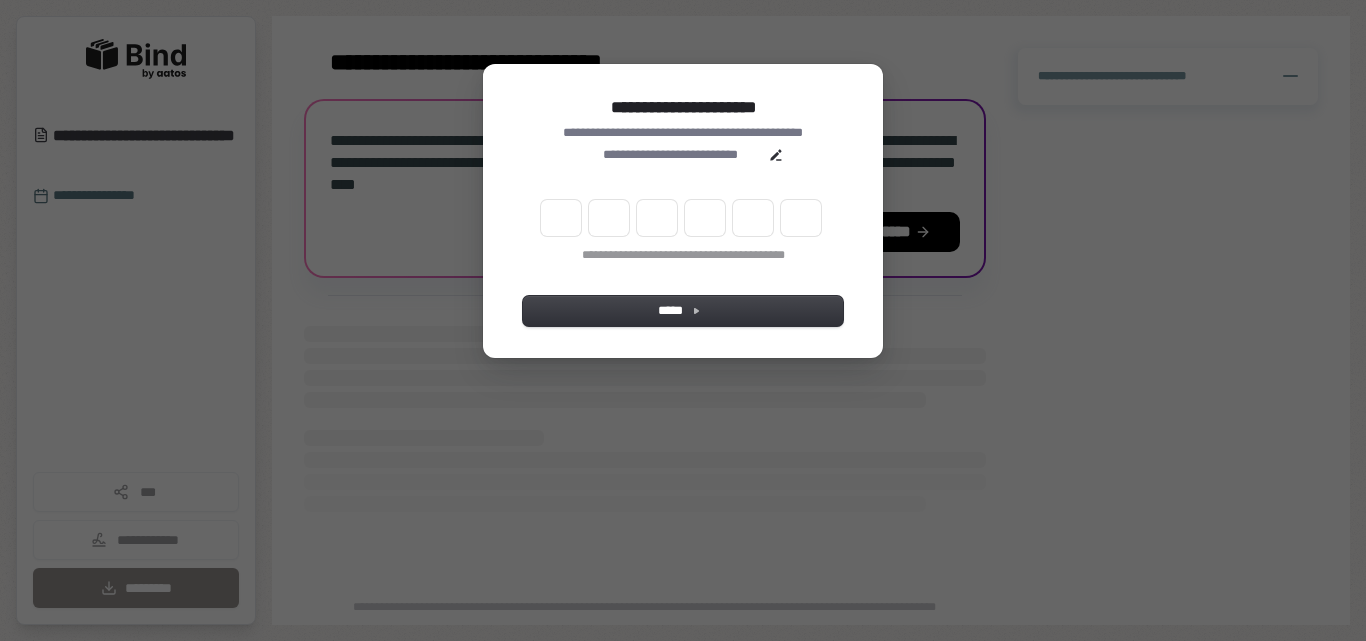 scroll, scrollTop: 0, scrollLeft: 0, axis: both 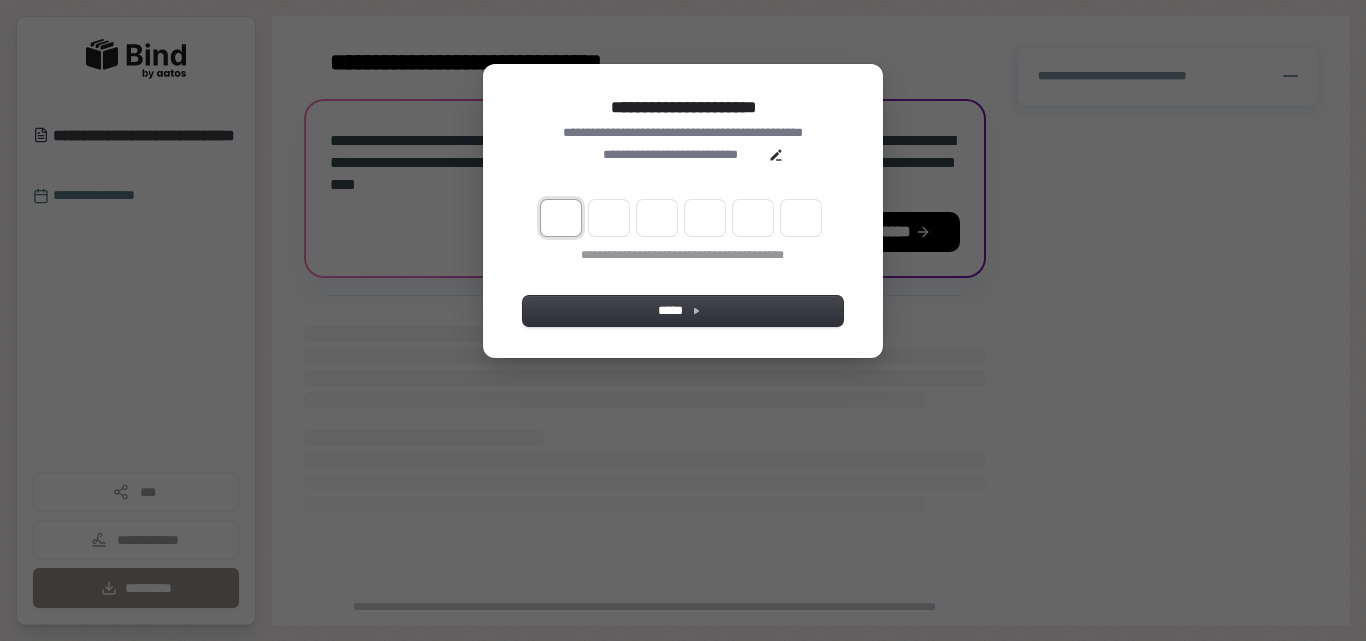 type on "*" 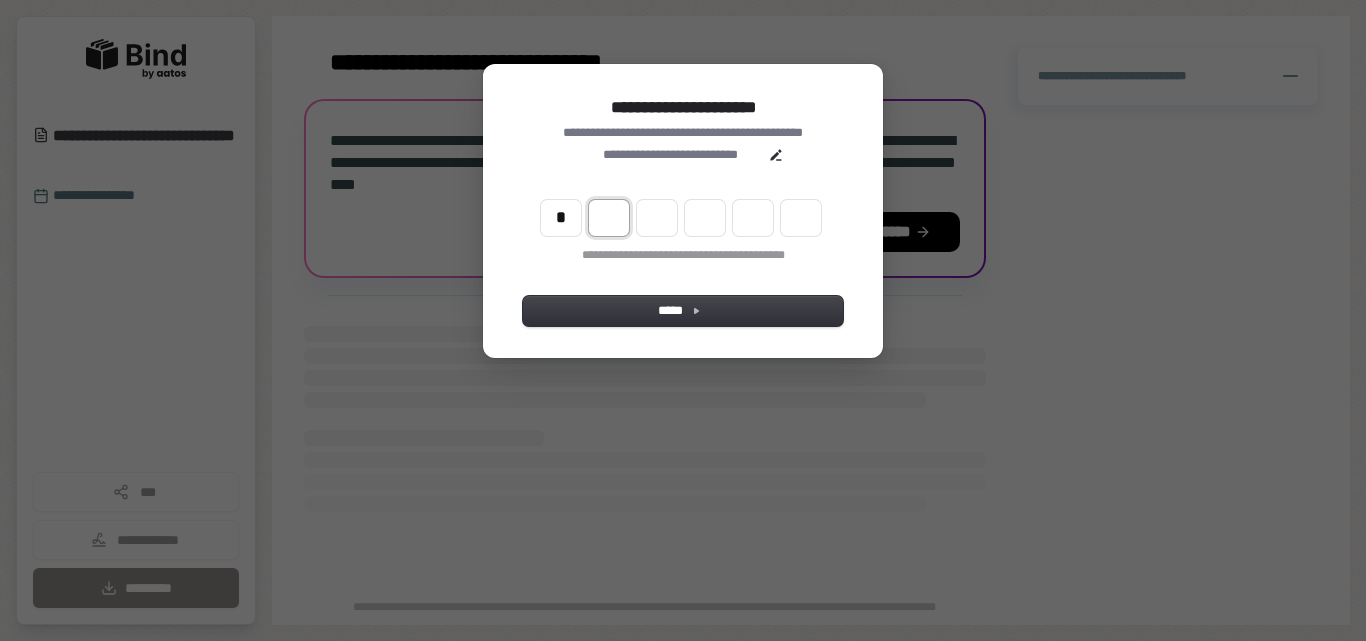 type on "*" 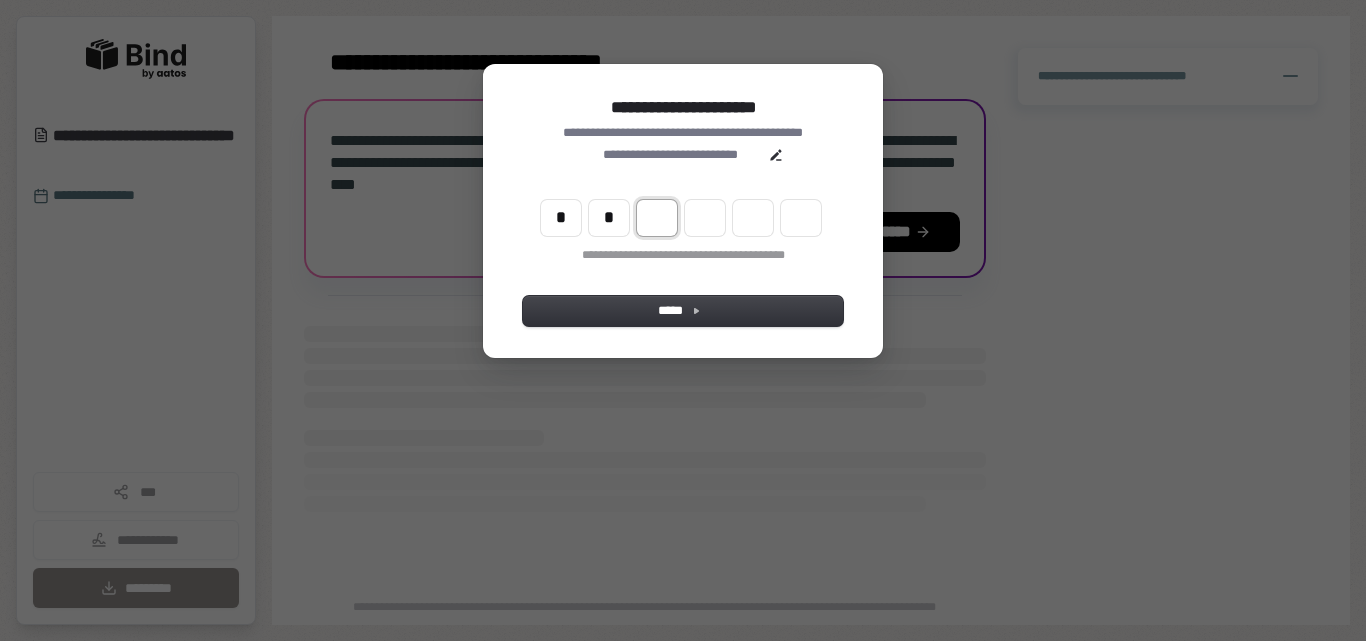 type on "*" 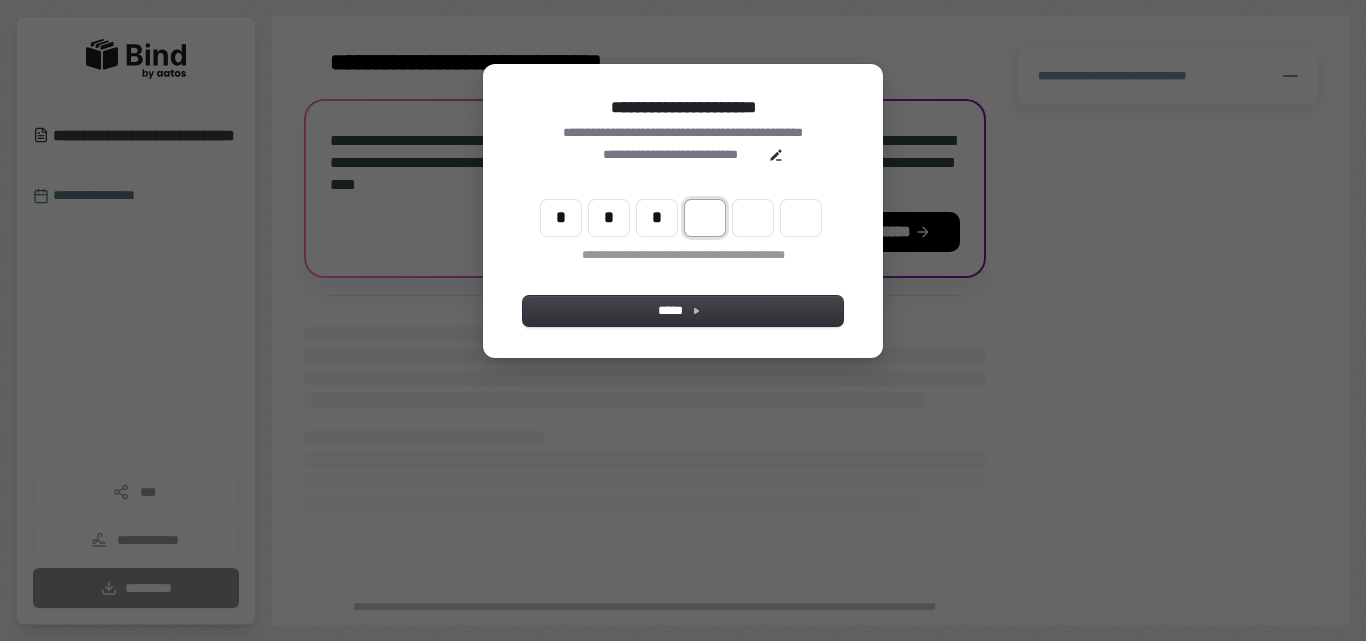 type on "*" 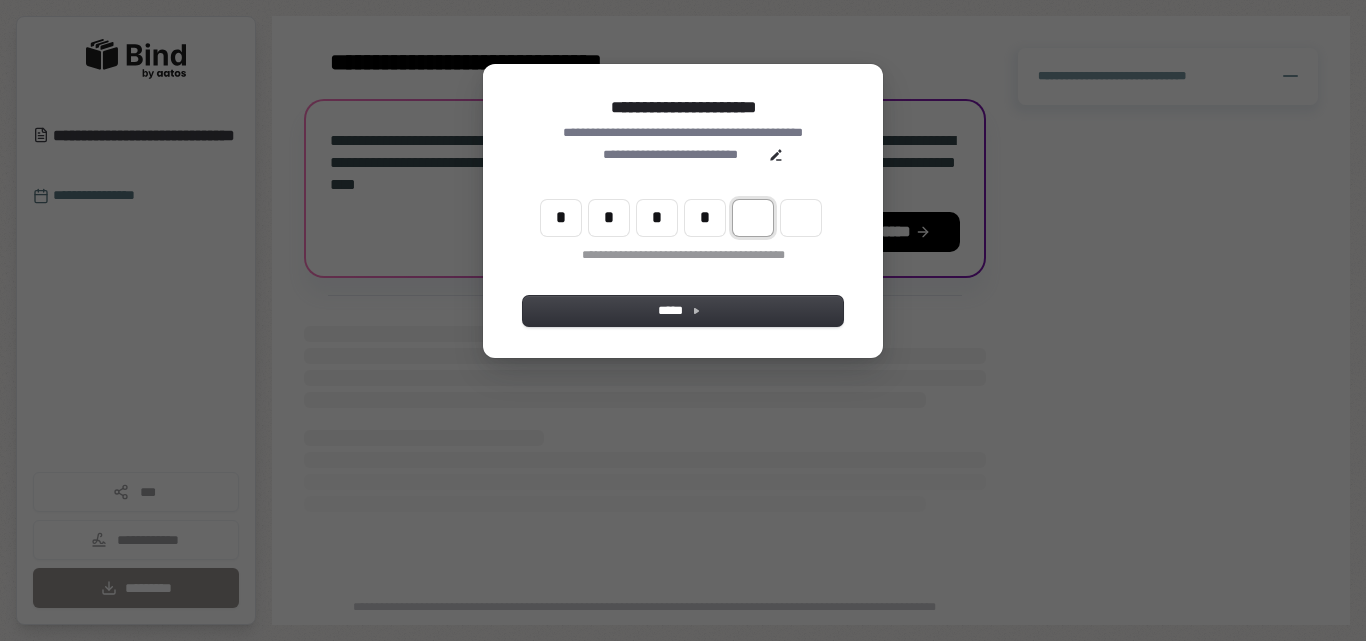 type on "*" 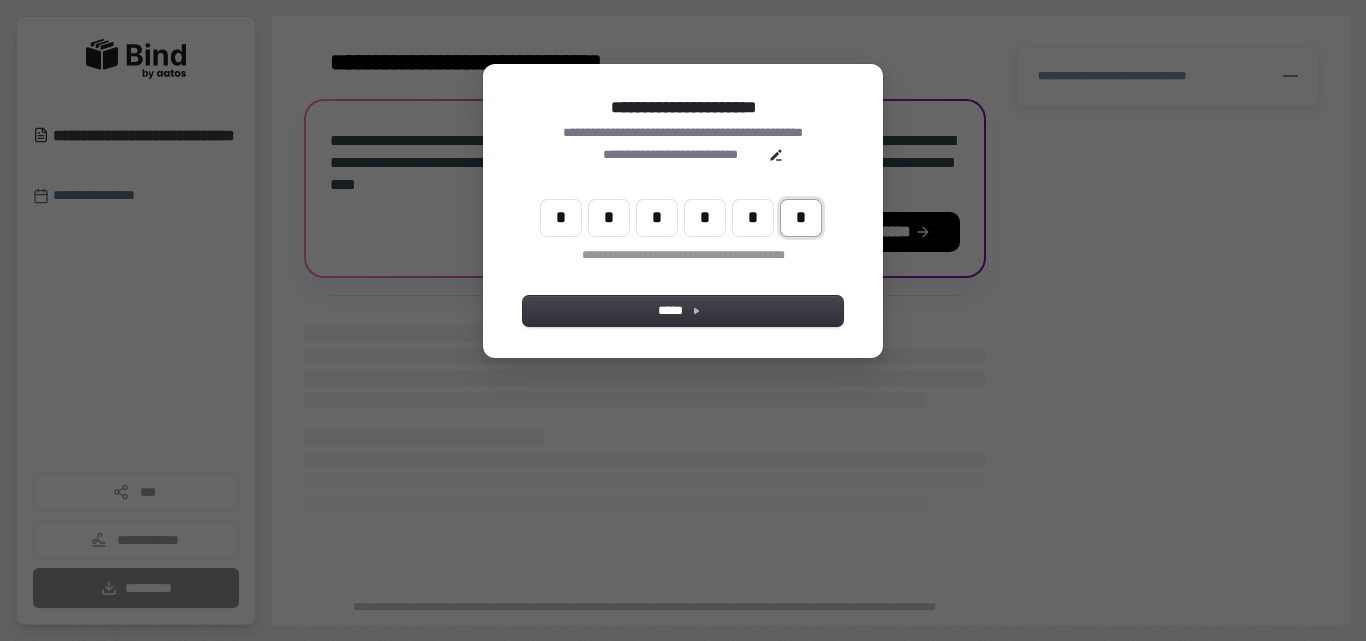 type on "*" 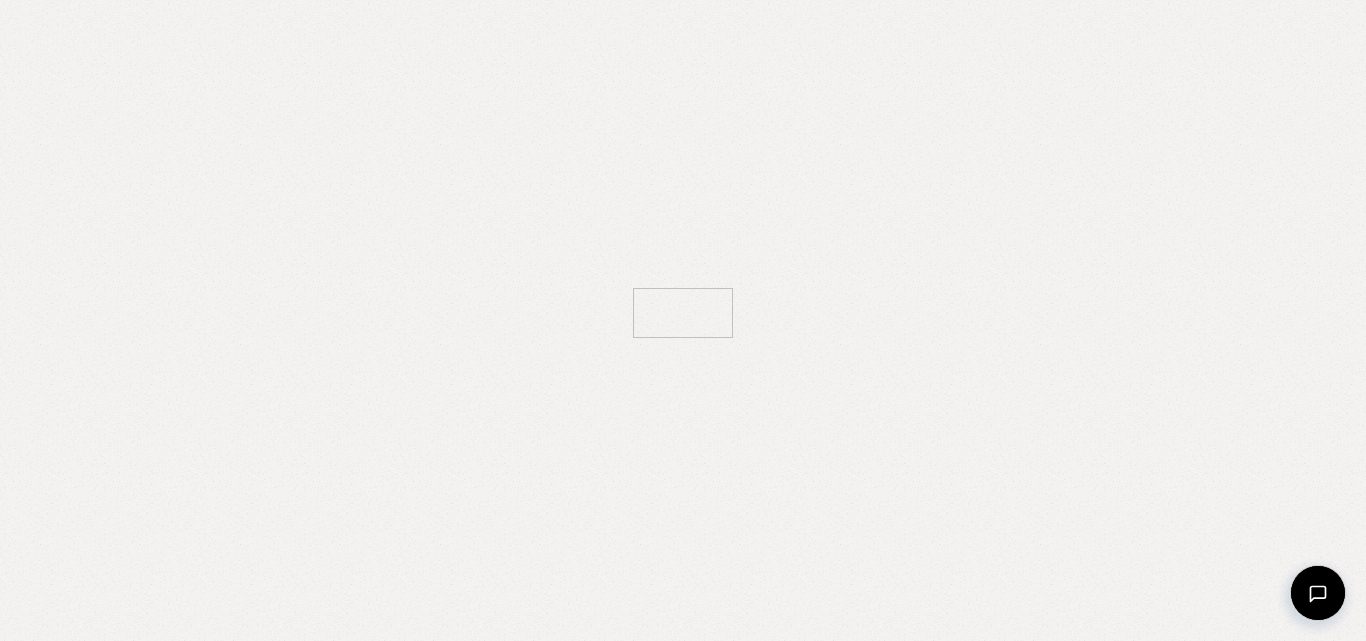 scroll, scrollTop: 0, scrollLeft: 0, axis: both 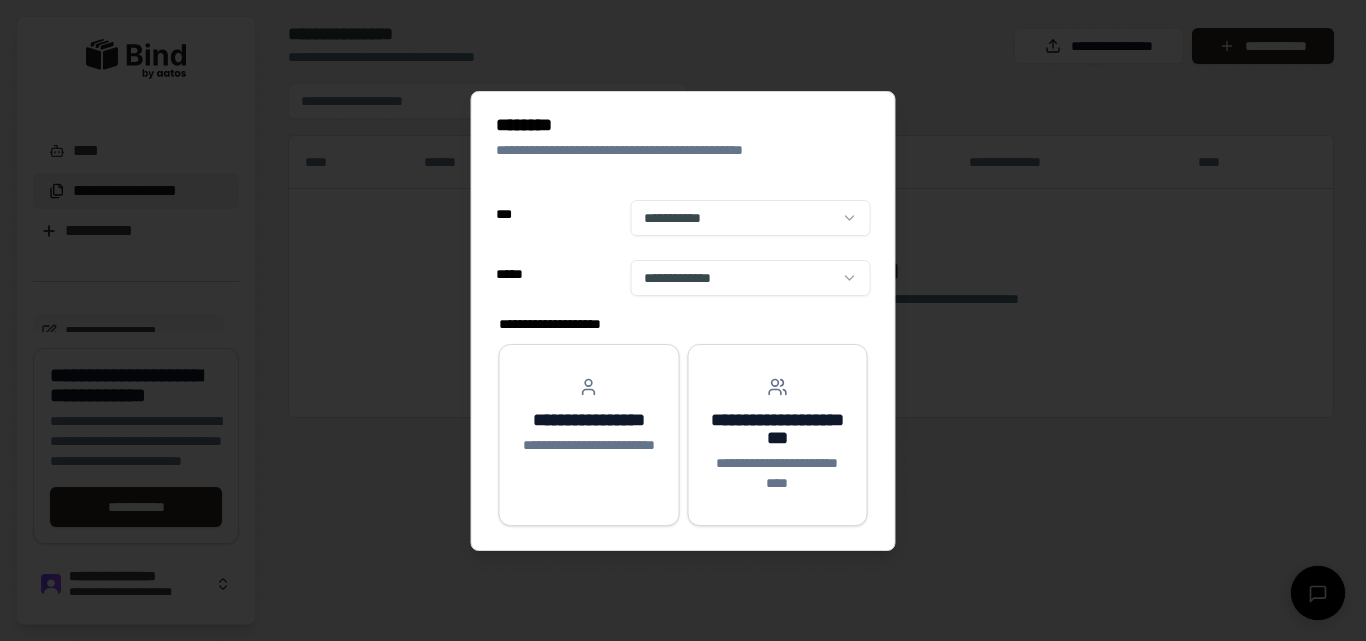 select on "**" 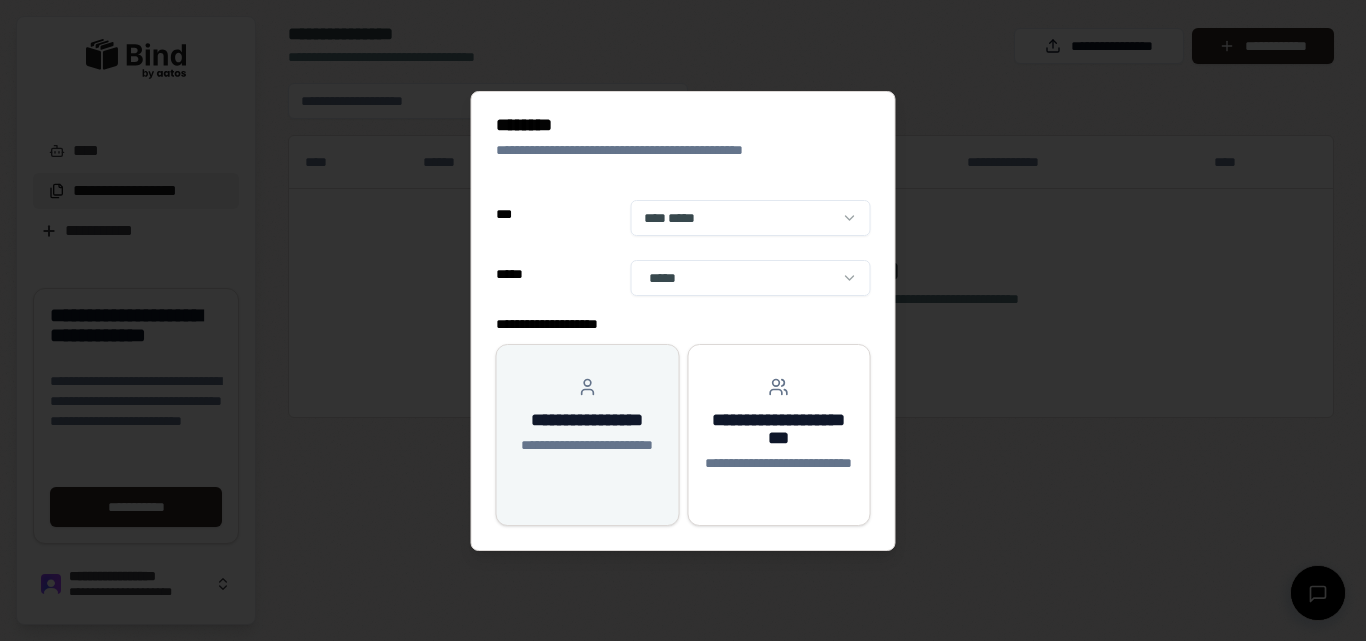 click on "**********" at bounding box center (588, 455) 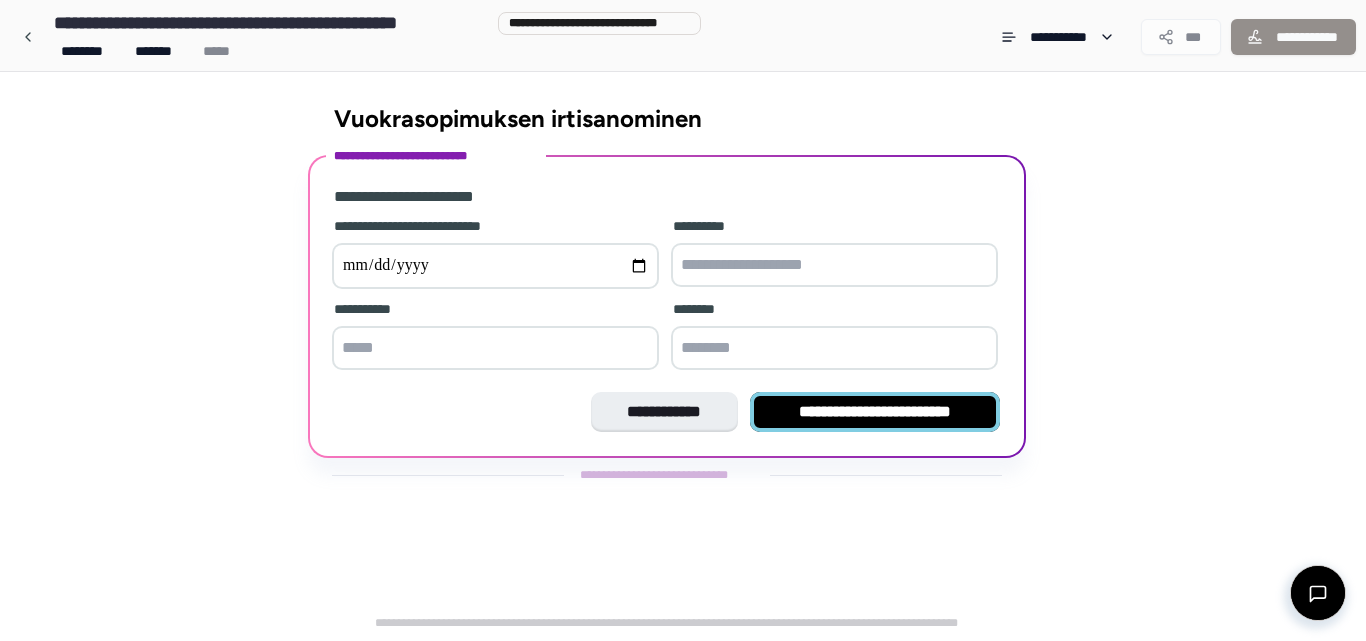 click on "**********" at bounding box center (875, 412) 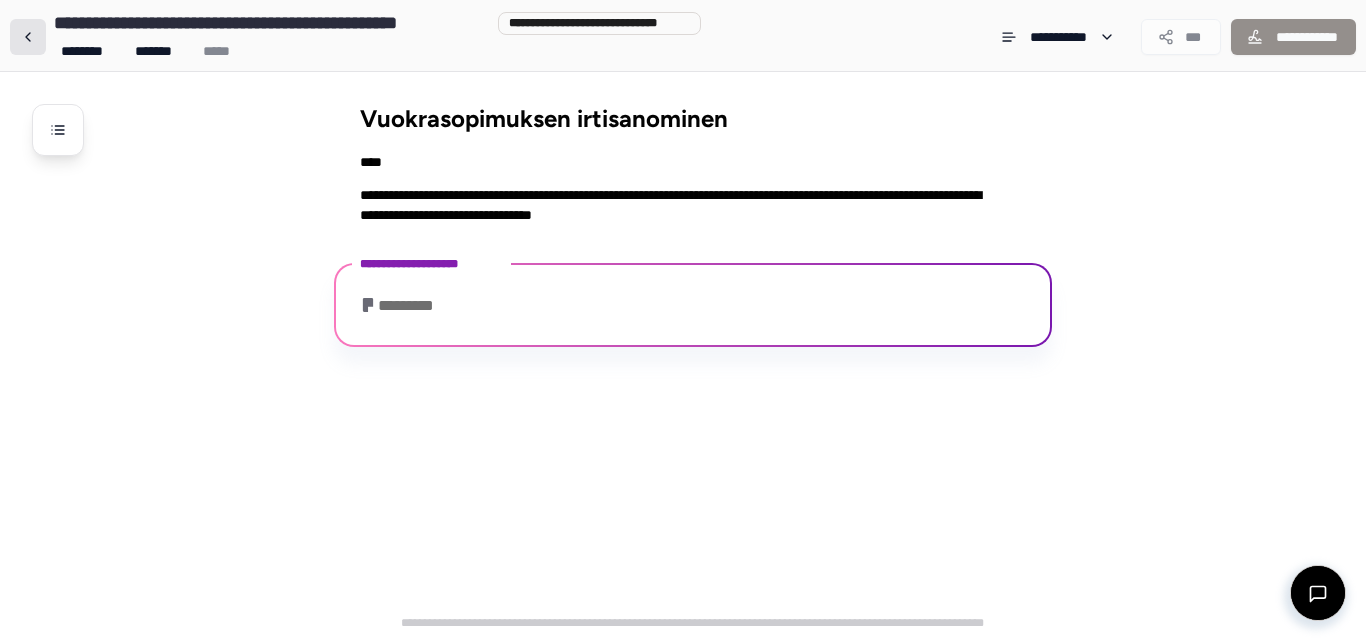 click at bounding box center [28, 37] 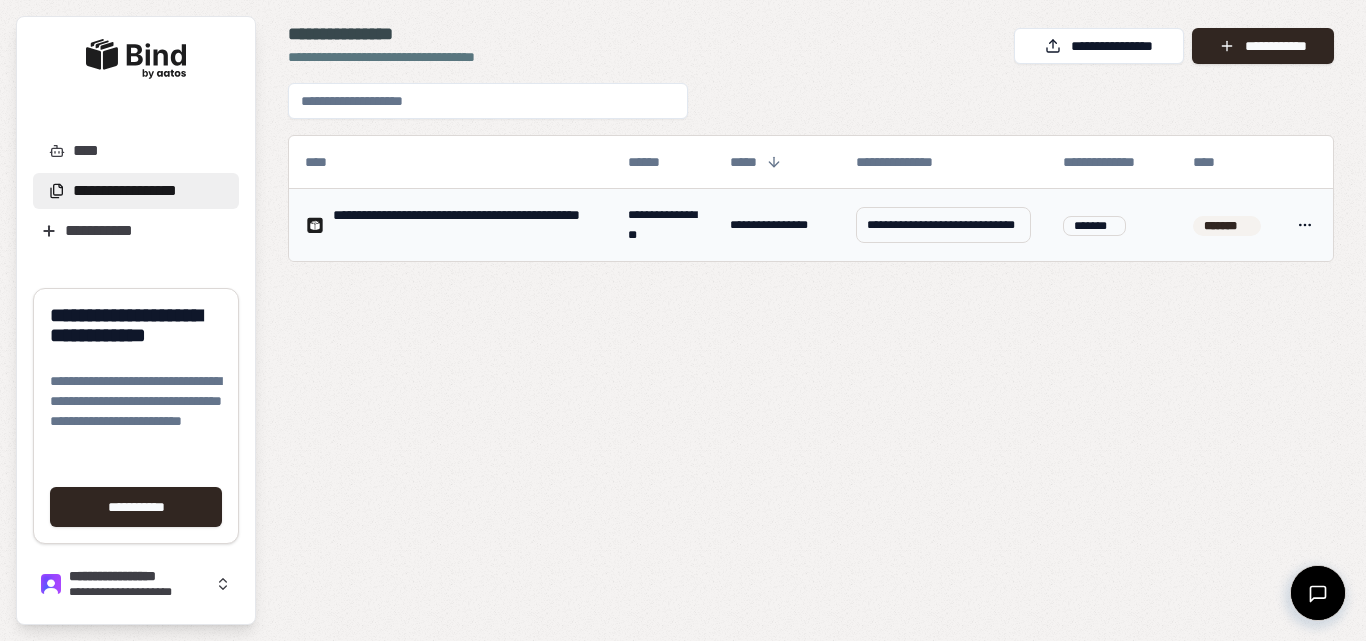 click on "**********" at bounding box center (683, 320) 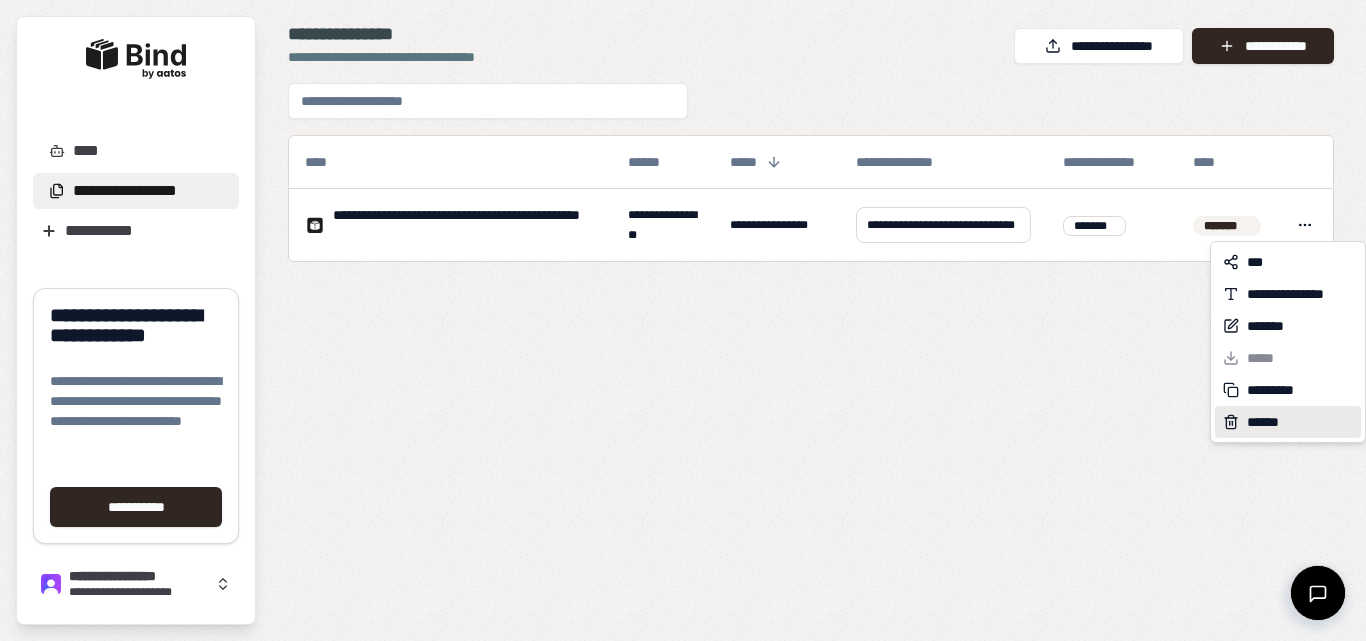 click on "******" at bounding box center (1288, 422) 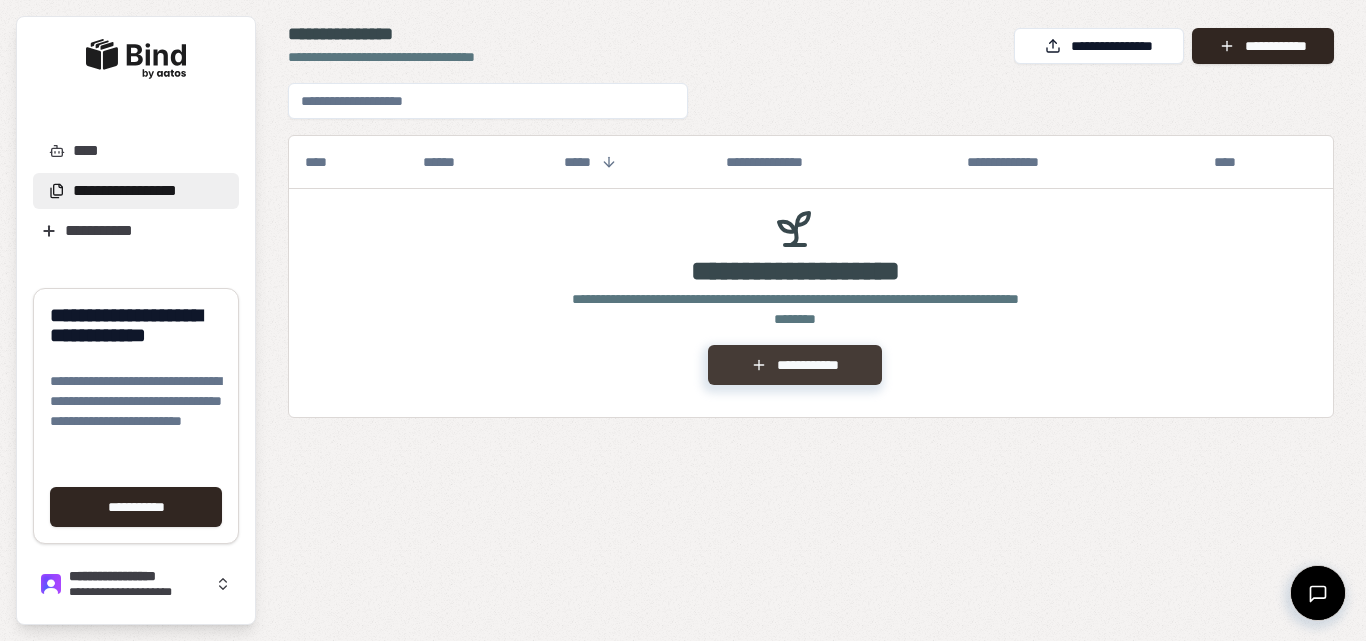 click on "**********" at bounding box center (795, 365) 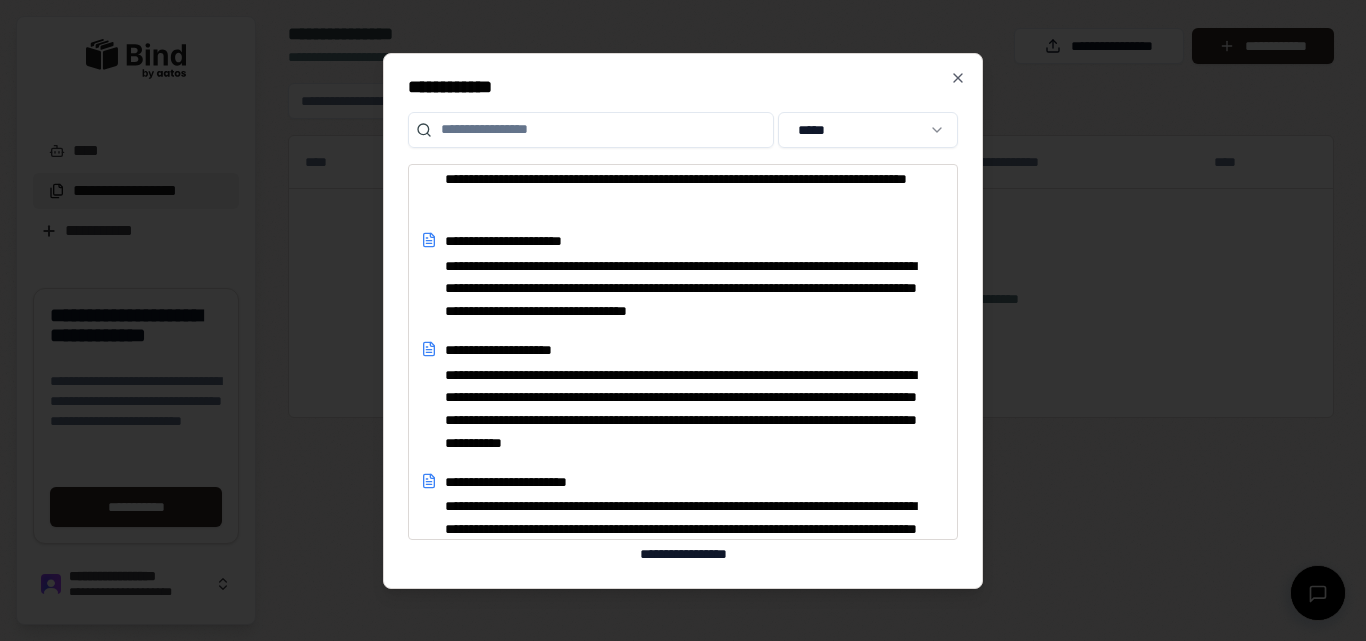 scroll, scrollTop: 315, scrollLeft: 0, axis: vertical 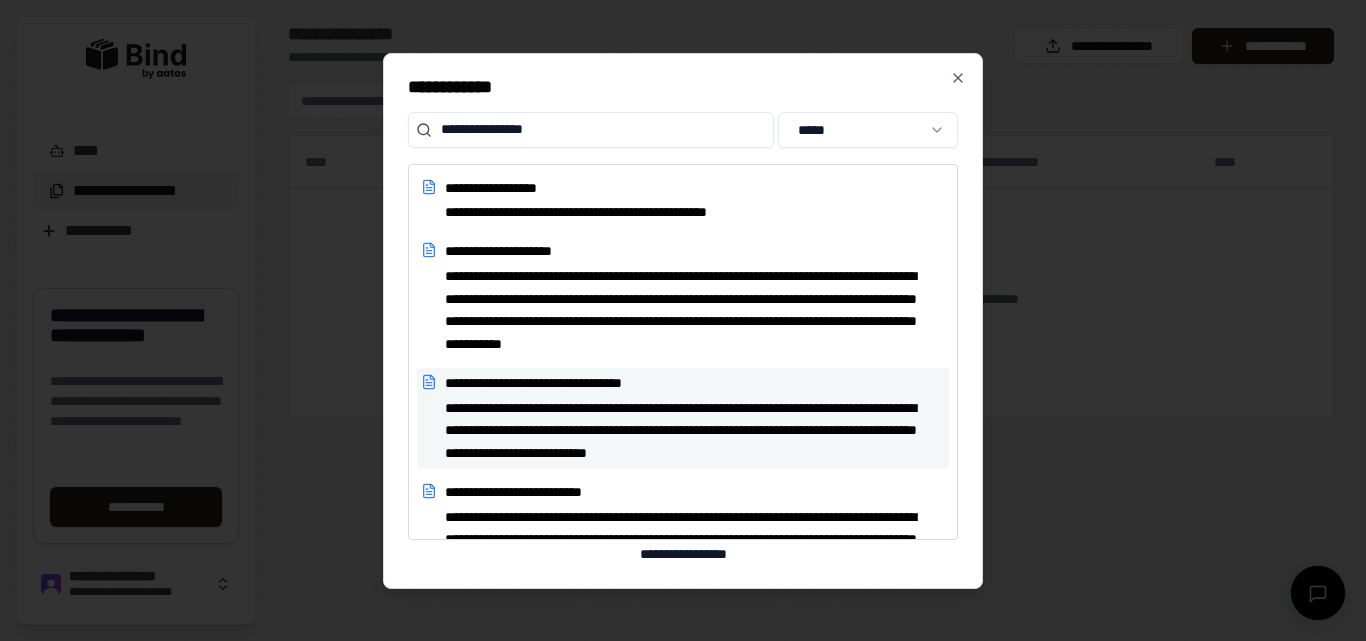 type on "**********" 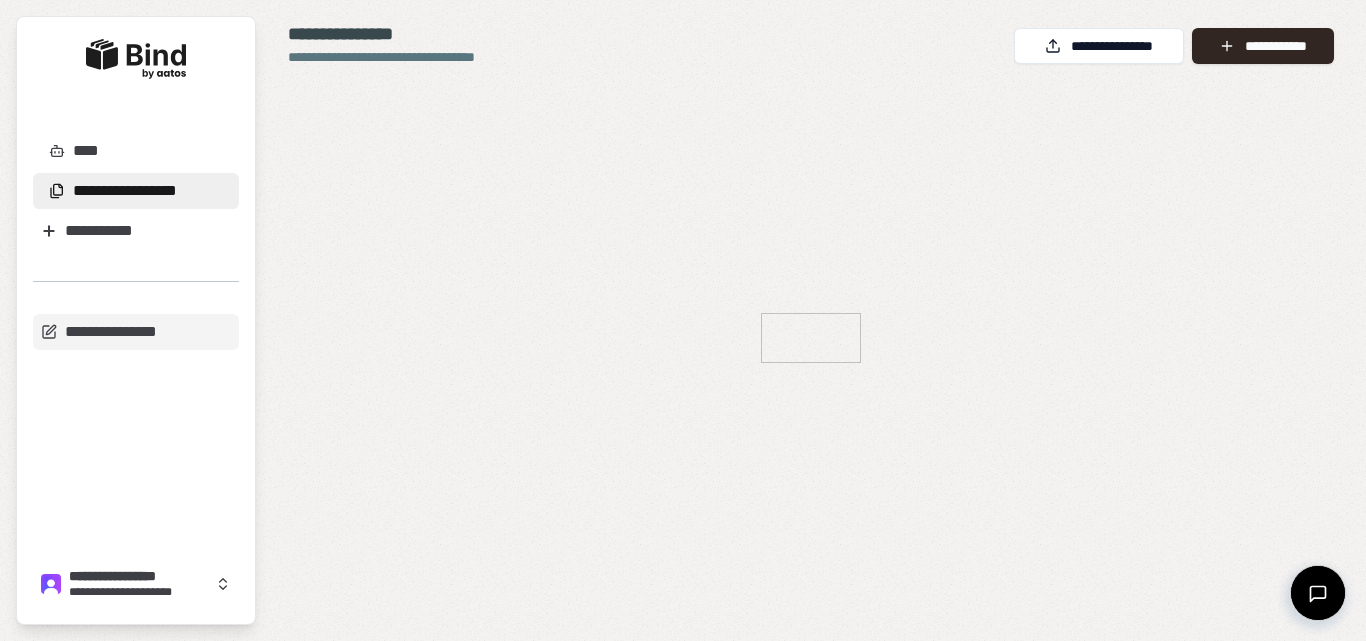 scroll, scrollTop: 0, scrollLeft: 0, axis: both 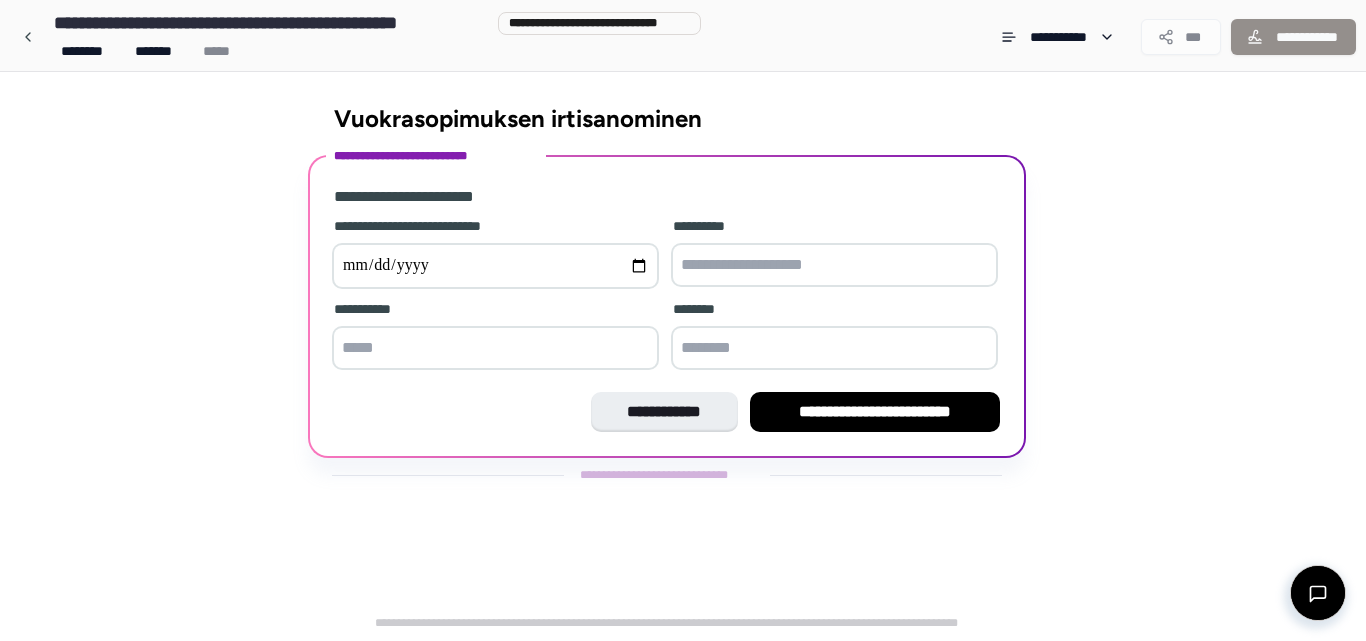 click at bounding box center (495, 266) 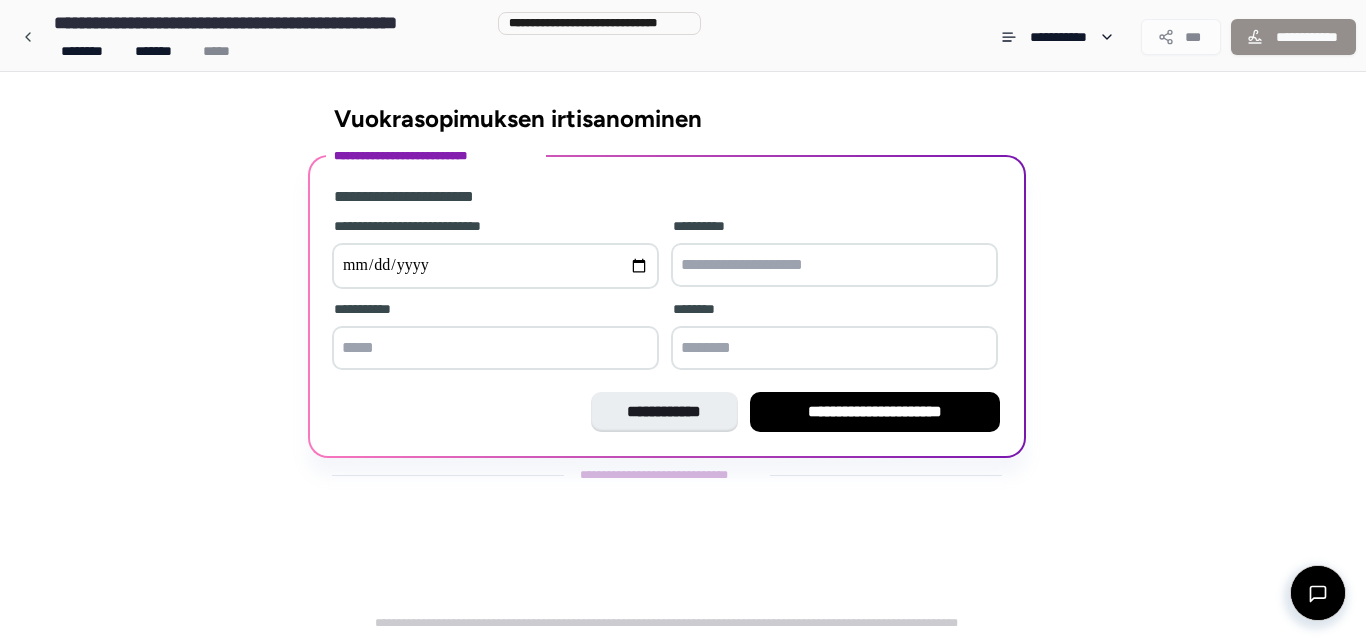 type on "**********" 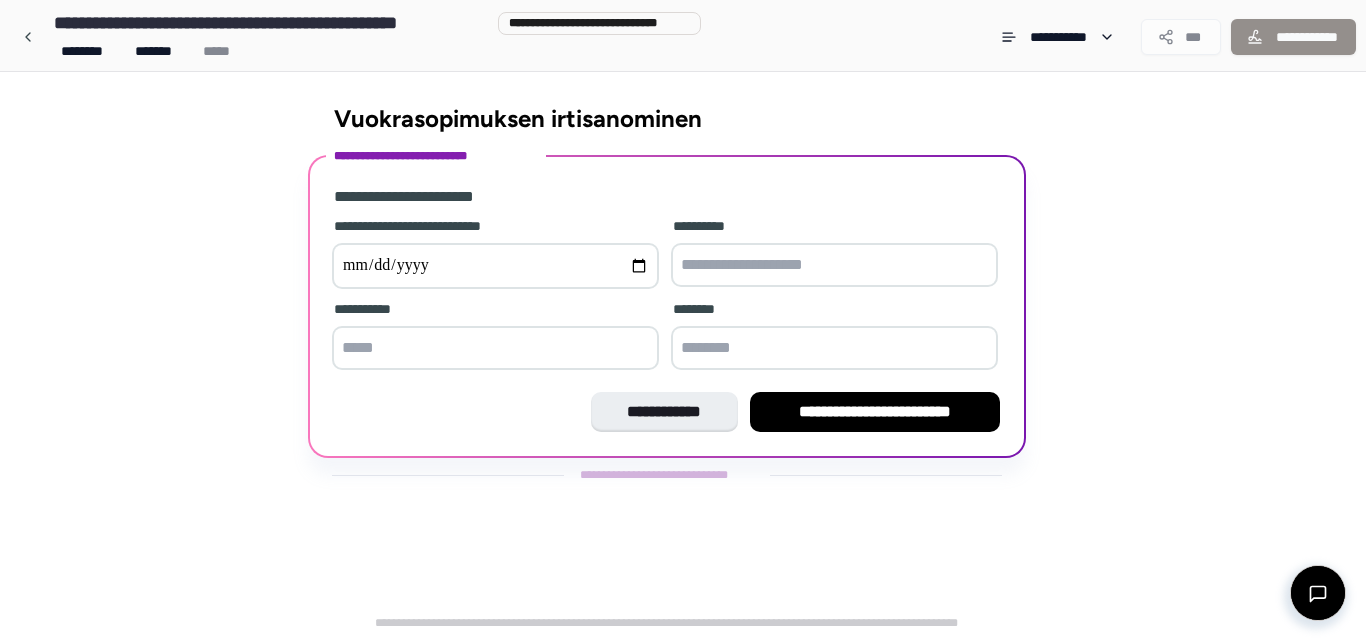 type on "**********" 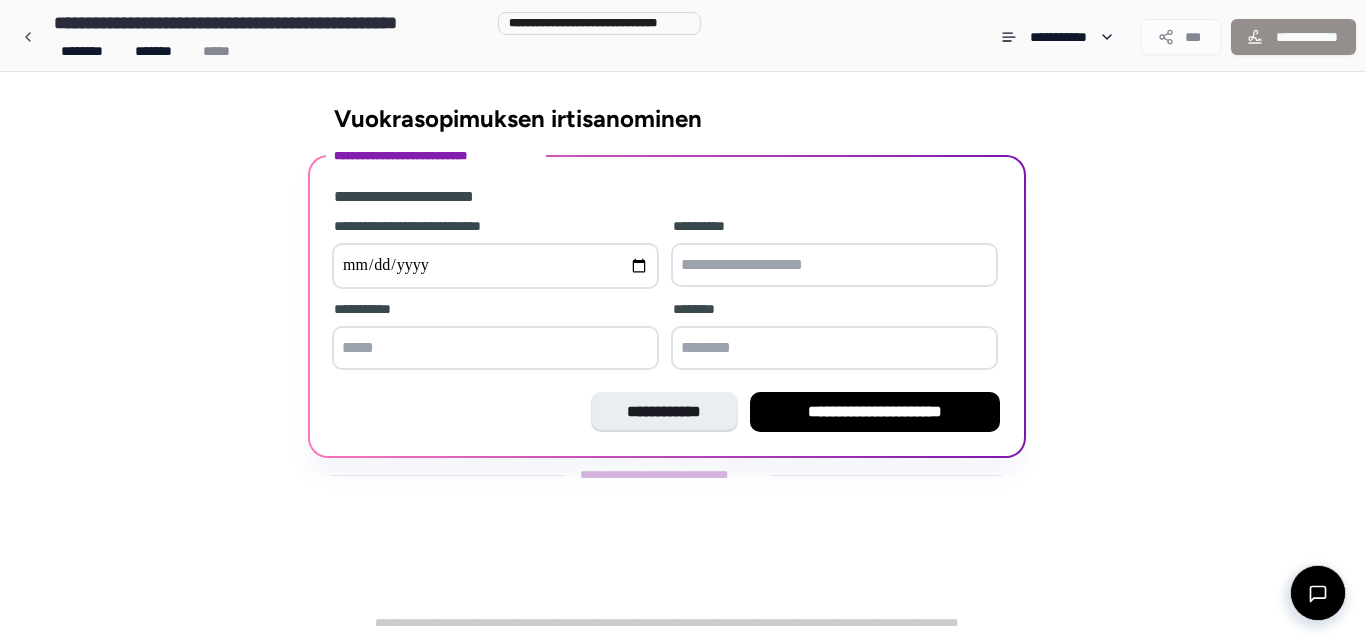 click at bounding box center [834, 265] 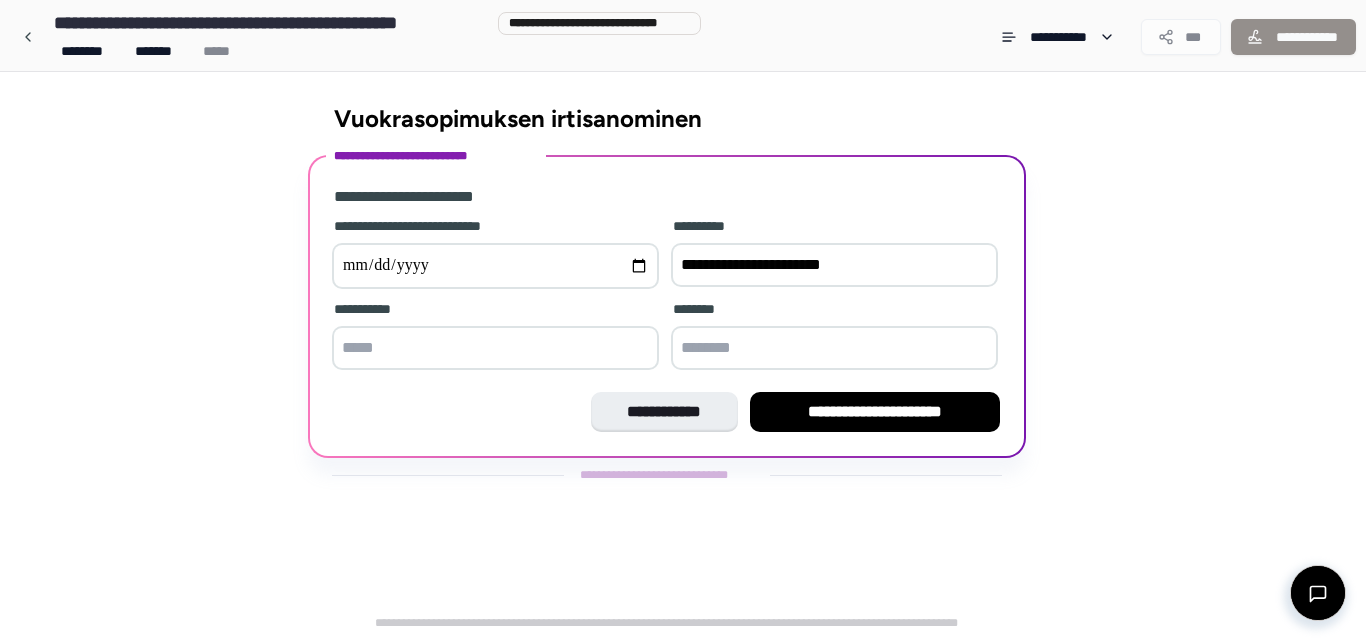 type on "**********" 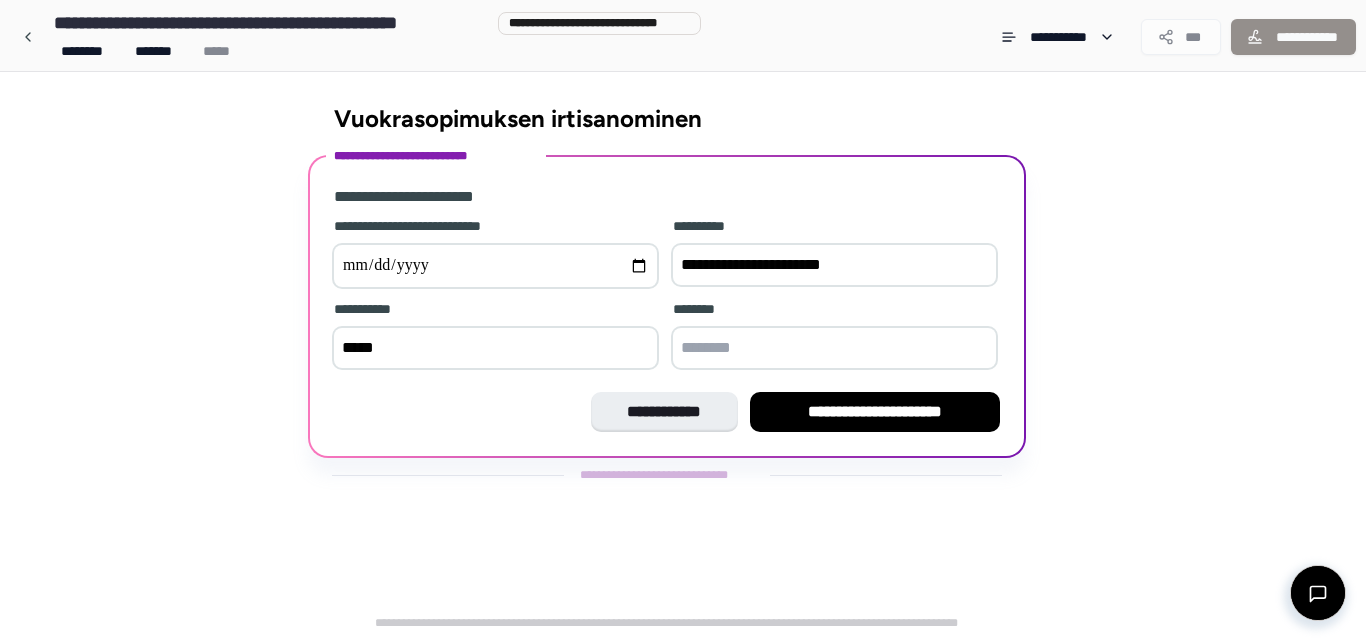 type on "*****" 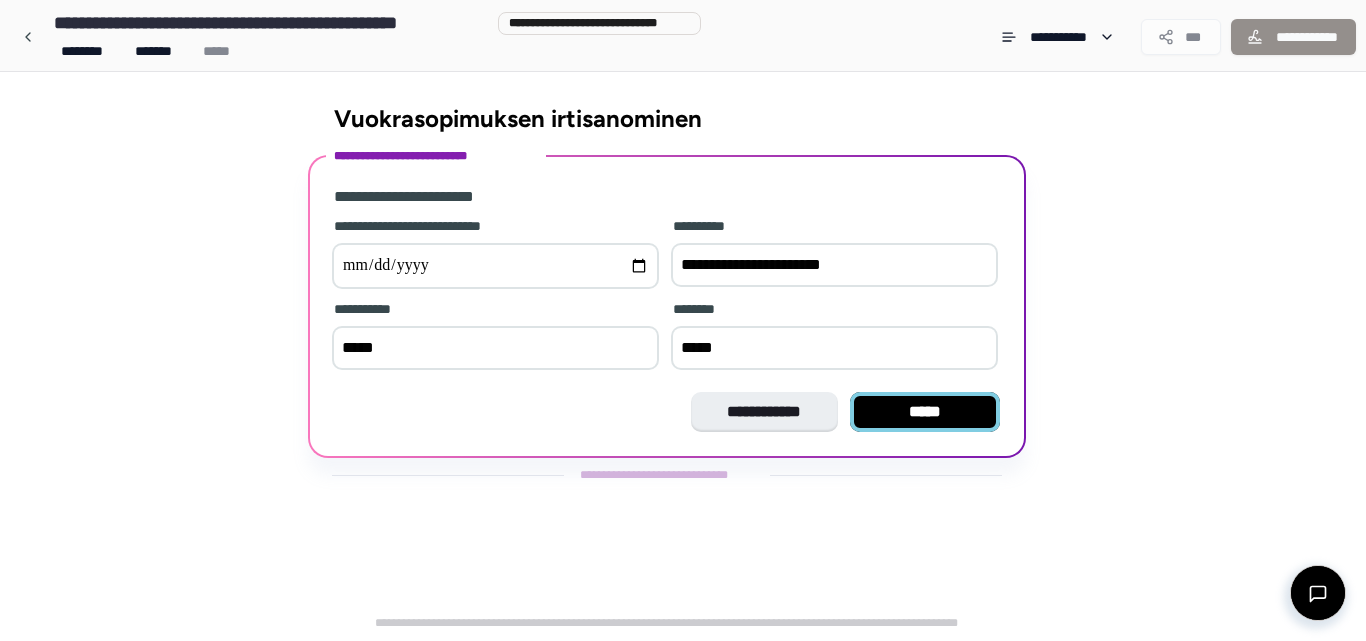 type on "*****" 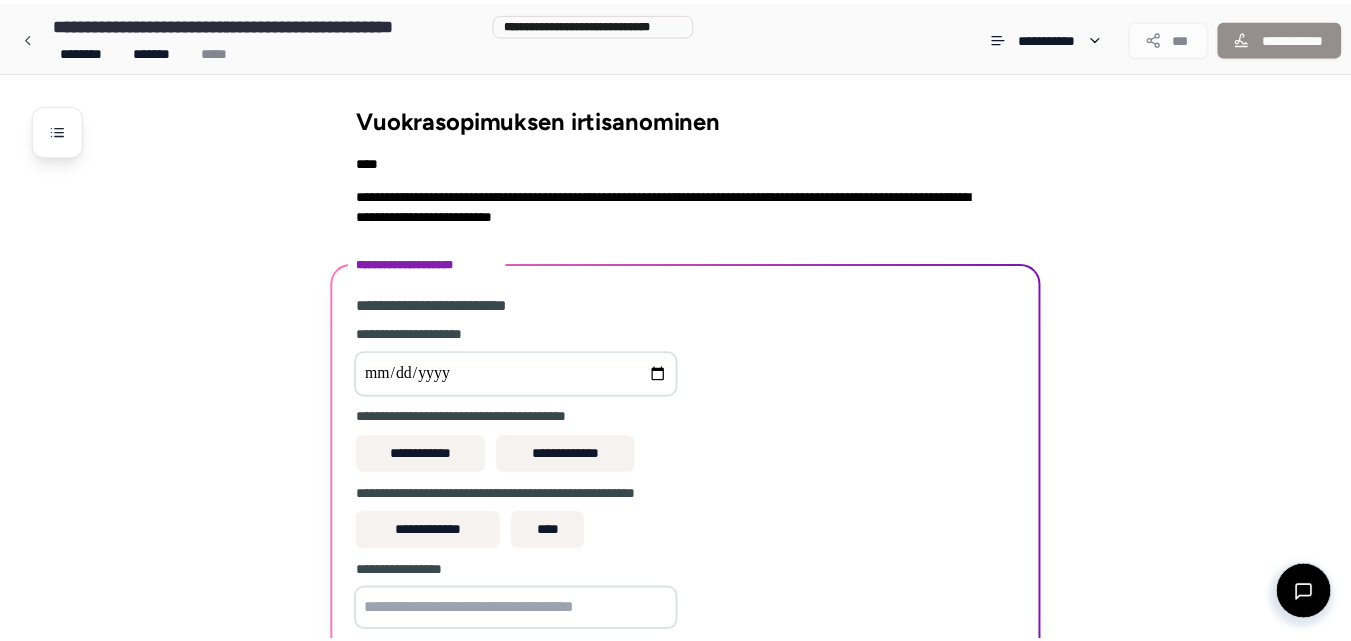 scroll, scrollTop: 157, scrollLeft: 0, axis: vertical 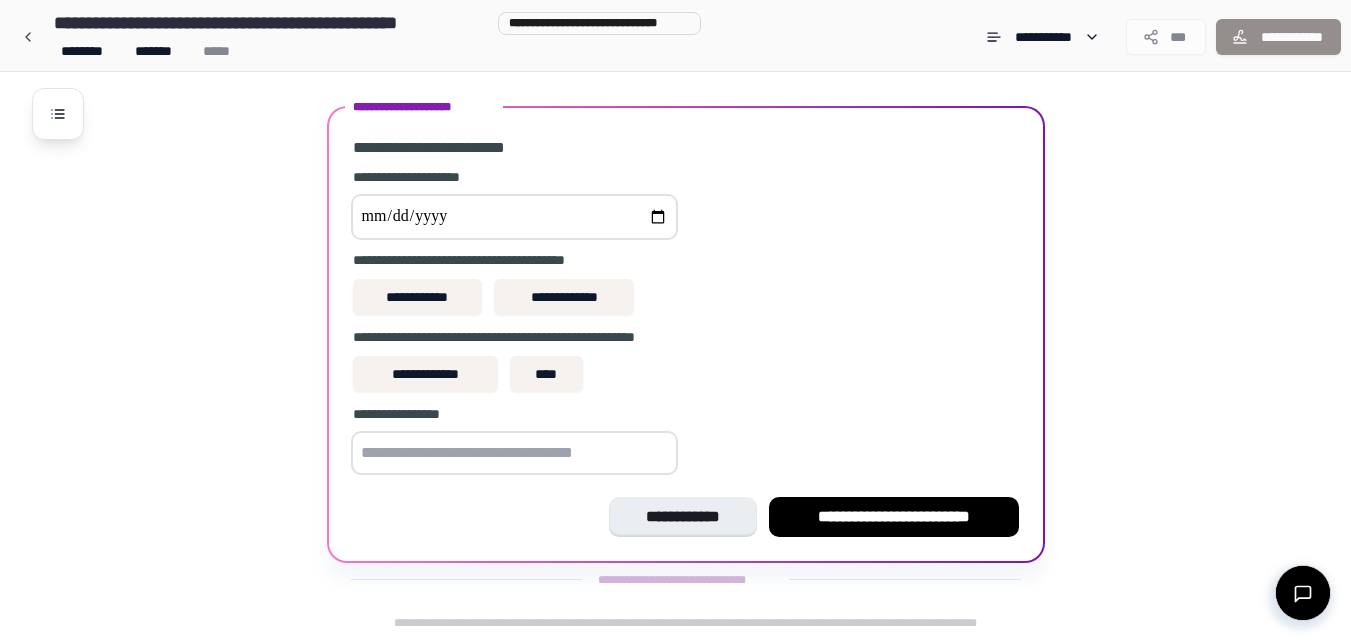 click at bounding box center [514, 217] 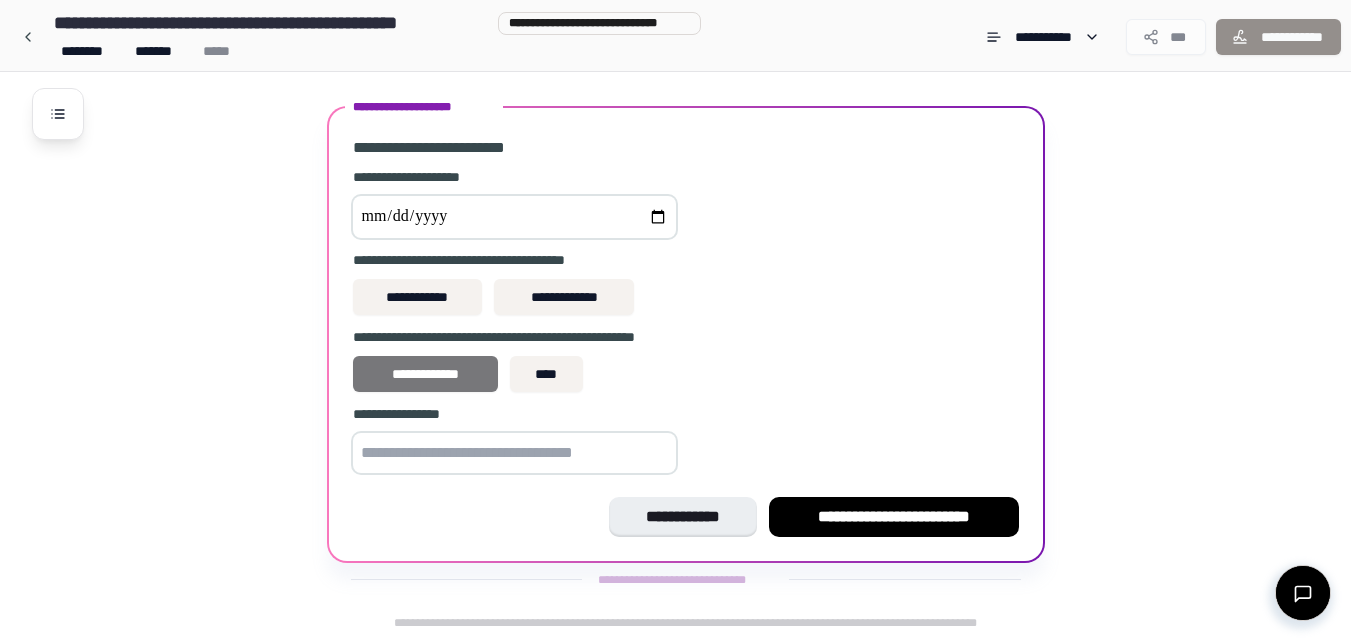 type on "**********" 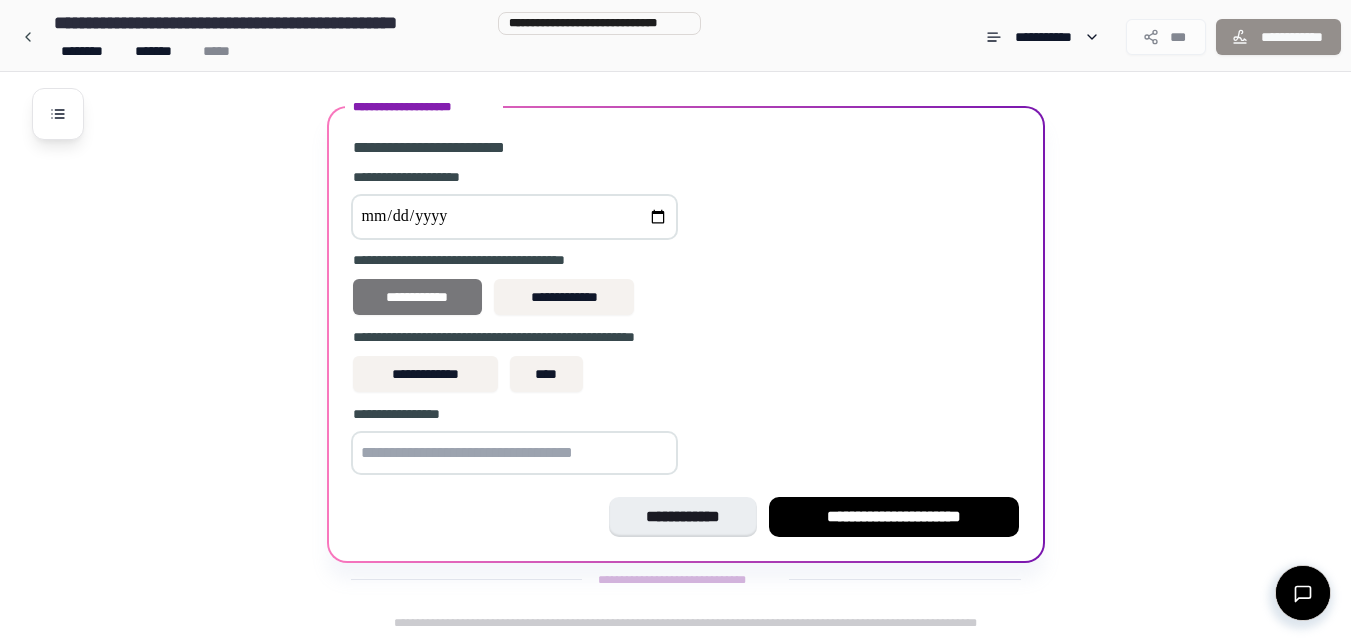 click on "**********" at bounding box center [418, 297] 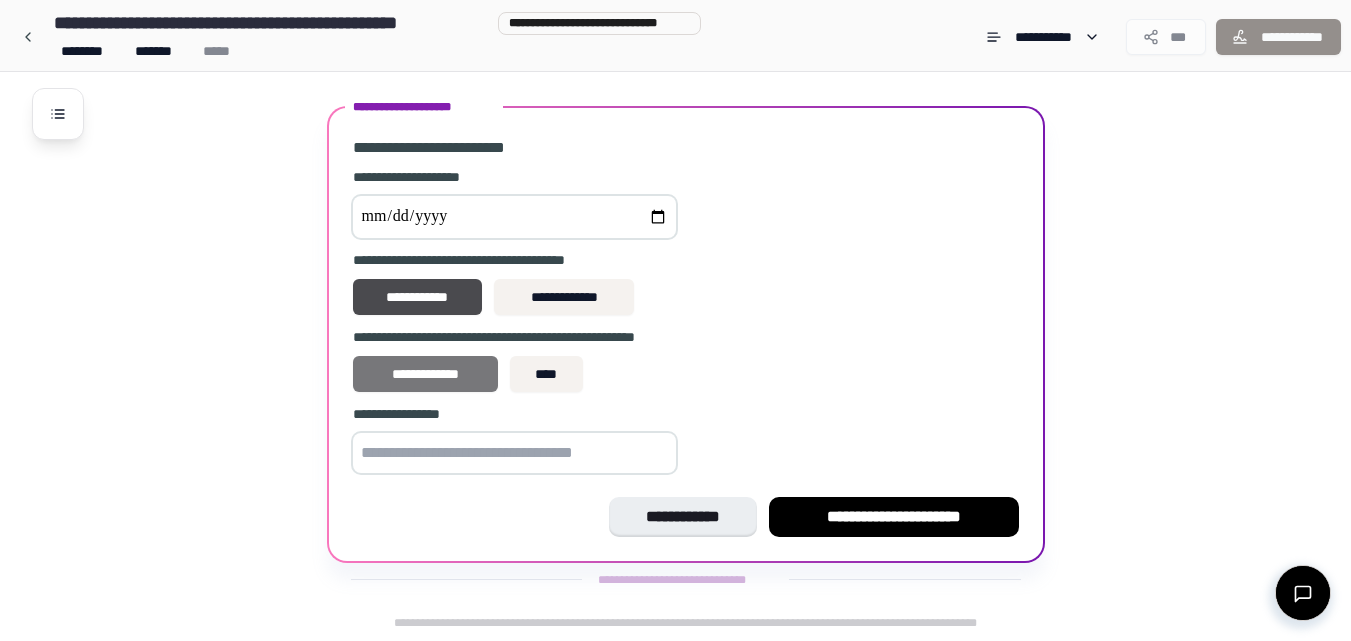 click on "**********" at bounding box center (425, 374) 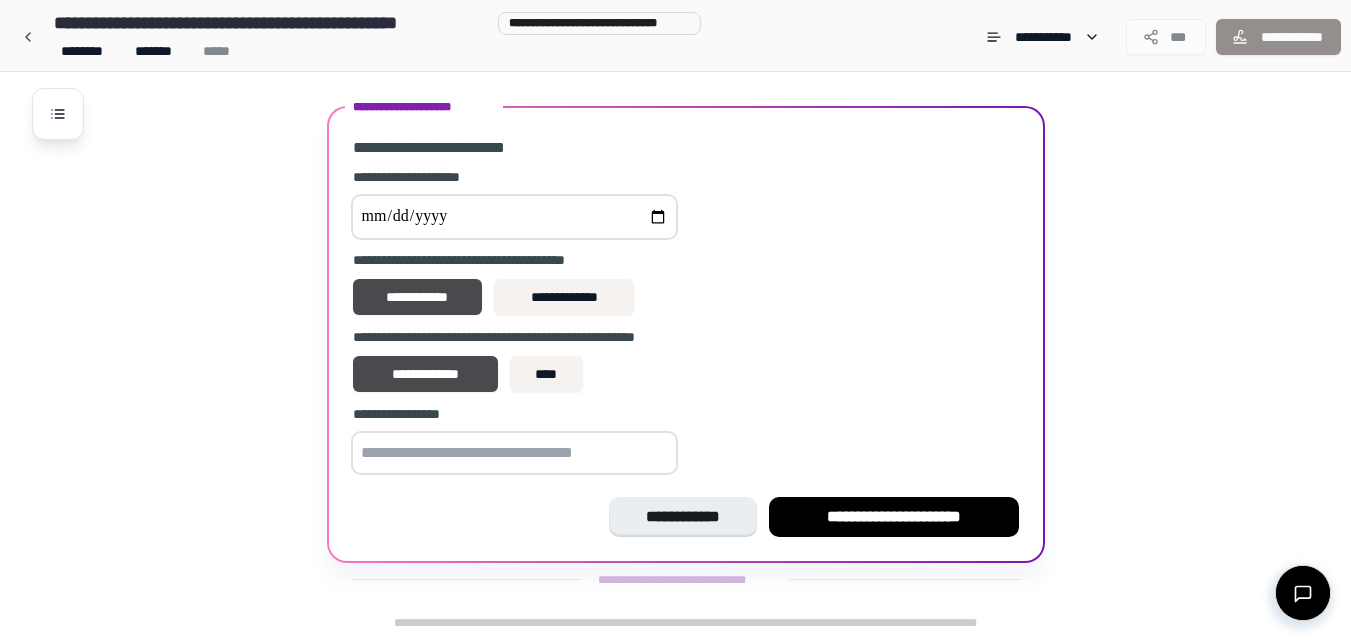 click at bounding box center (514, 453) 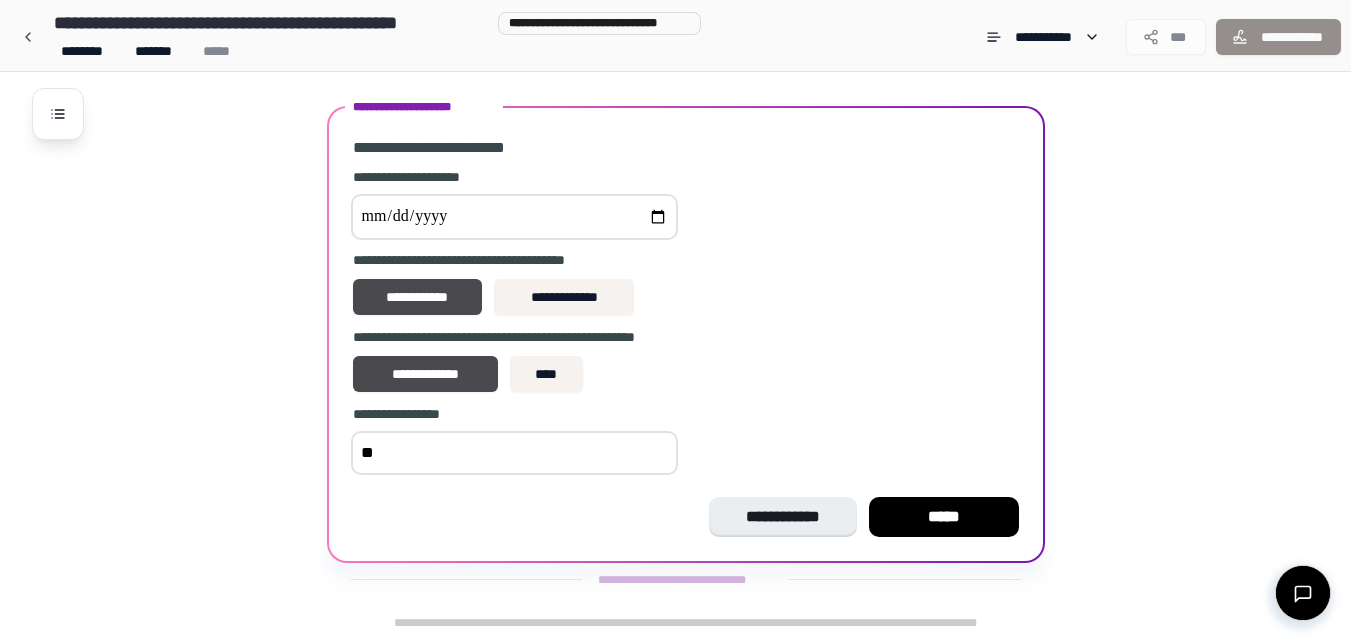 type on "*" 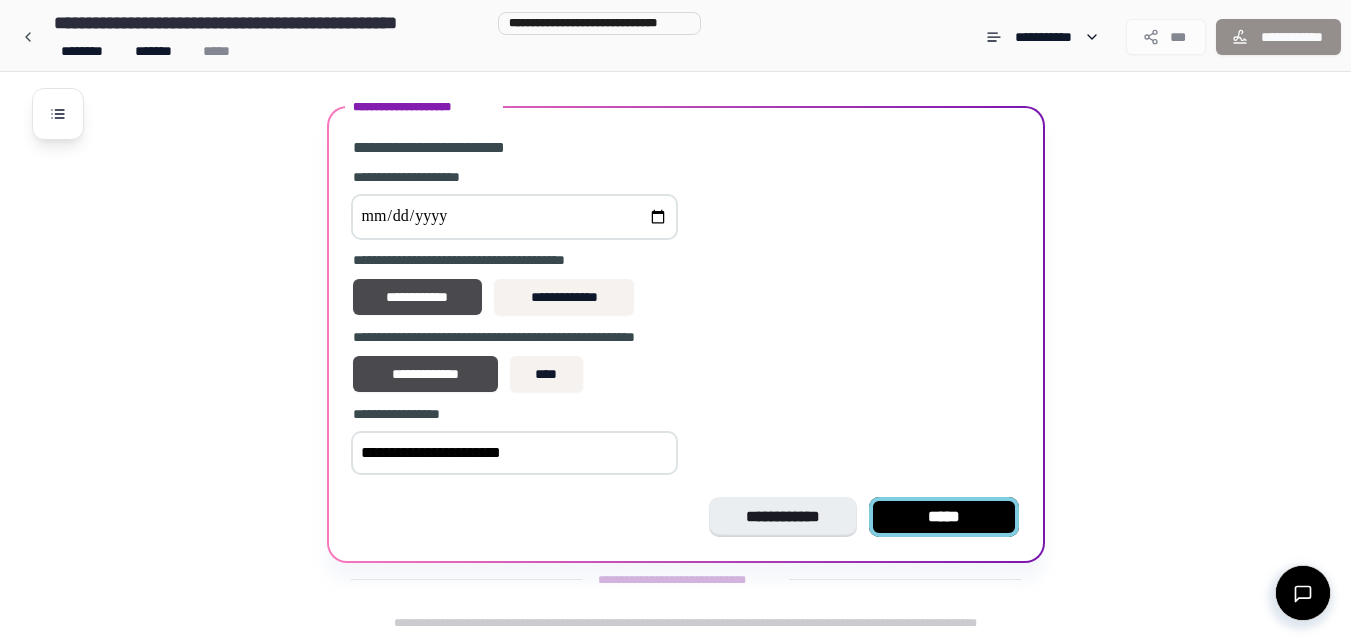 type on "**********" 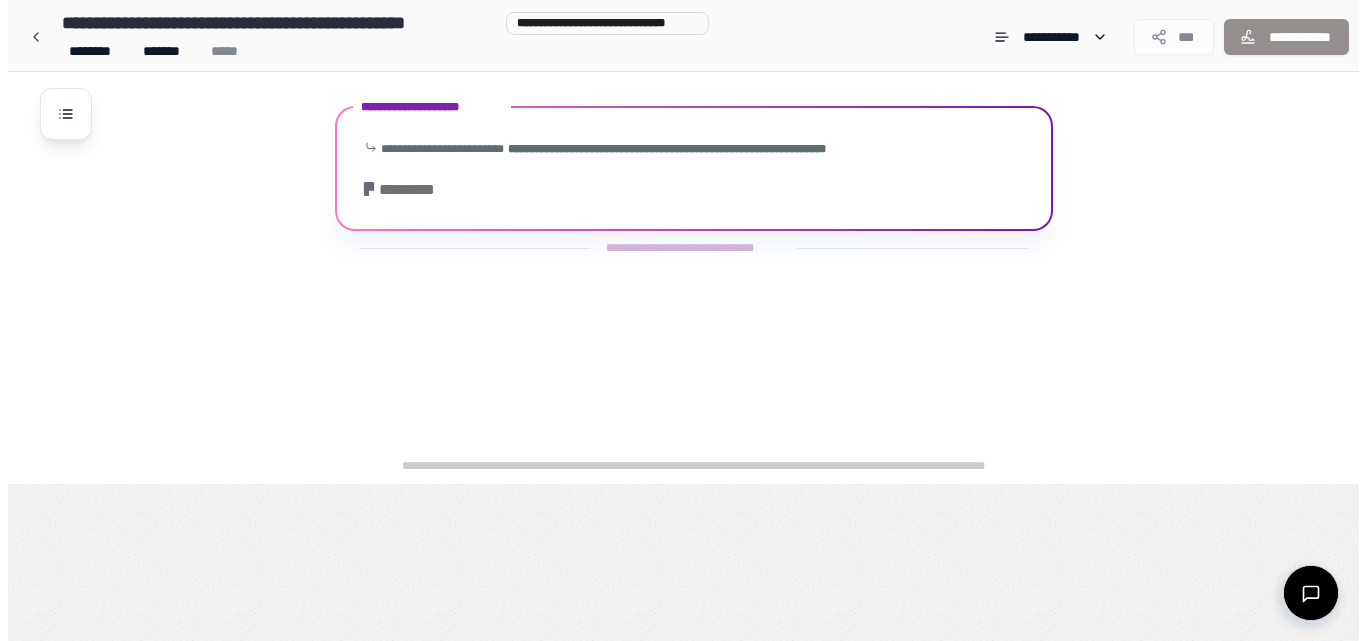 scroll, scrollTop: 0, scrollLeft: 0, axis: both 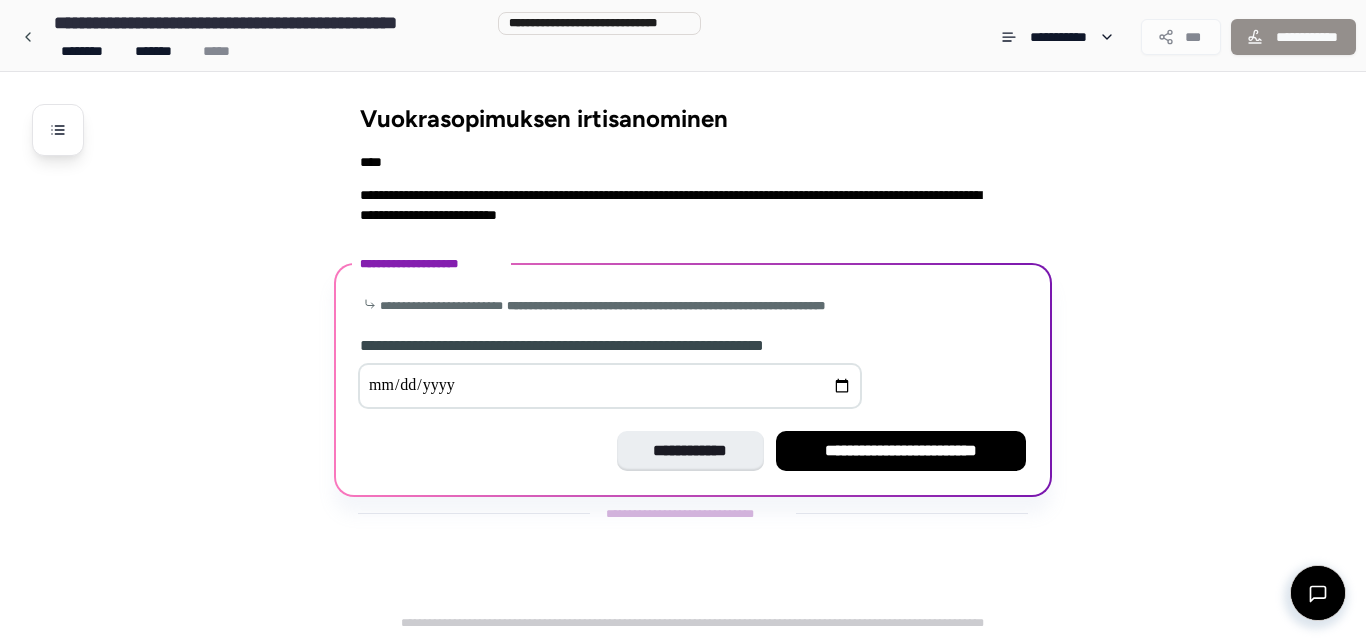 click at bounding box center [610, 386] 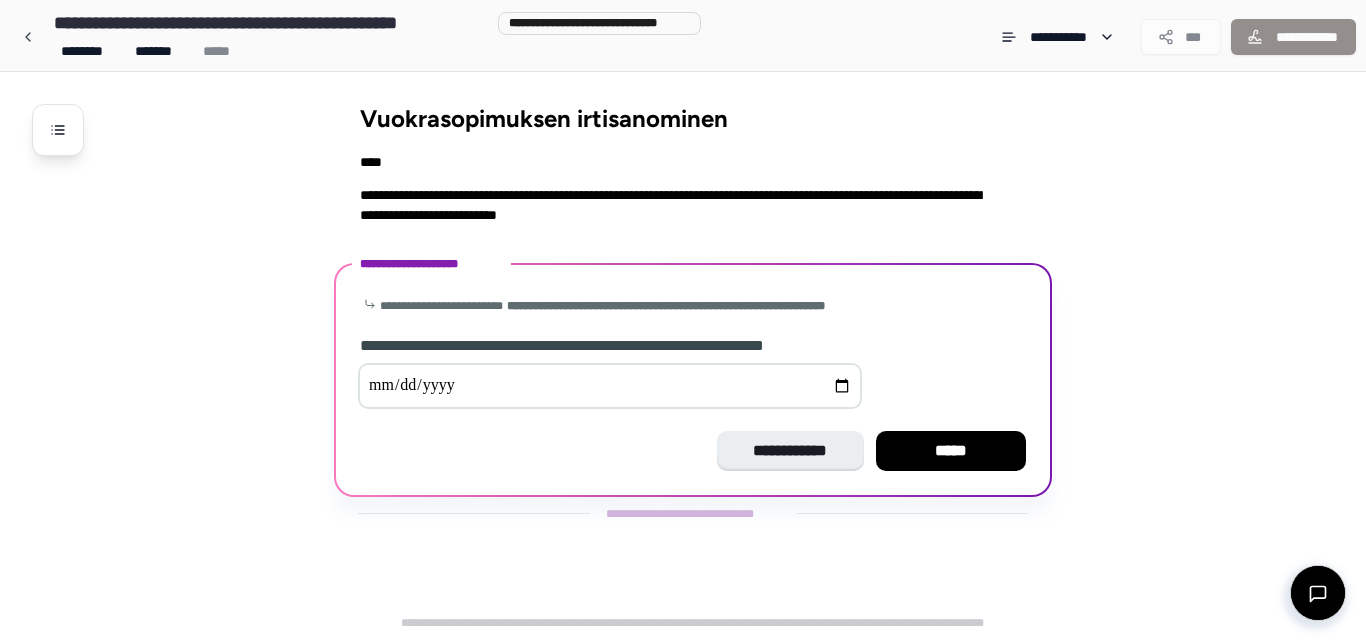 type on "**********" 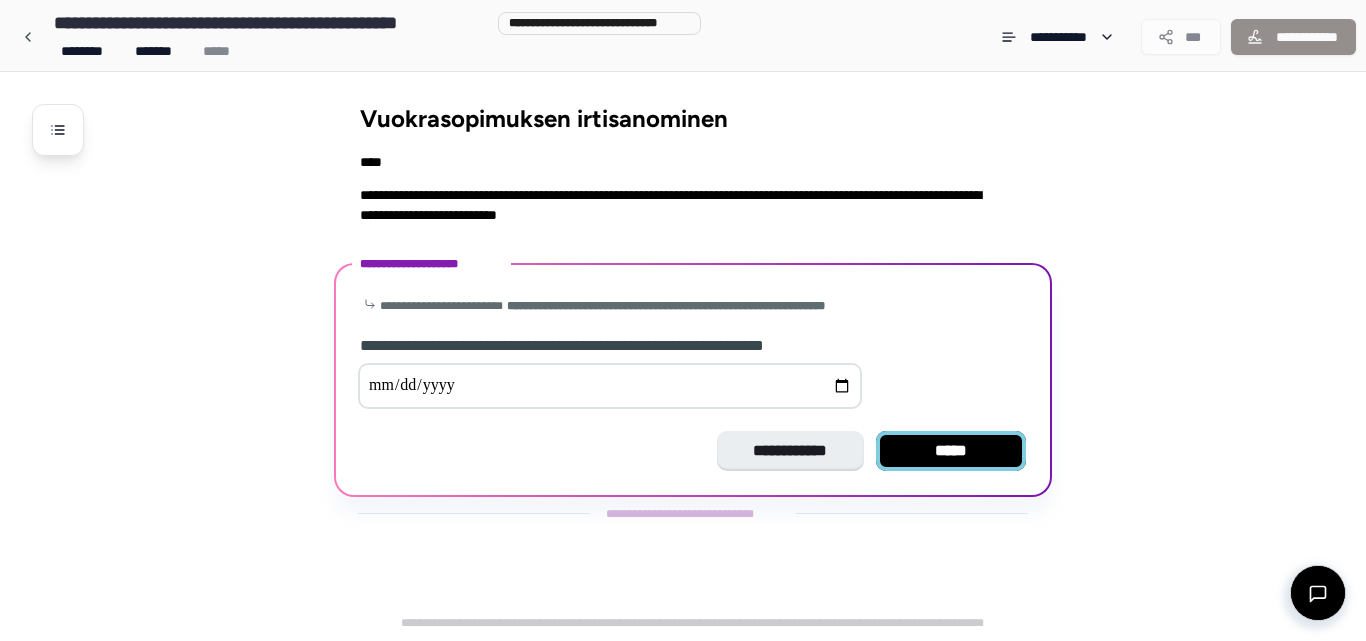 click on "*****" at bounding box center [951, 451] 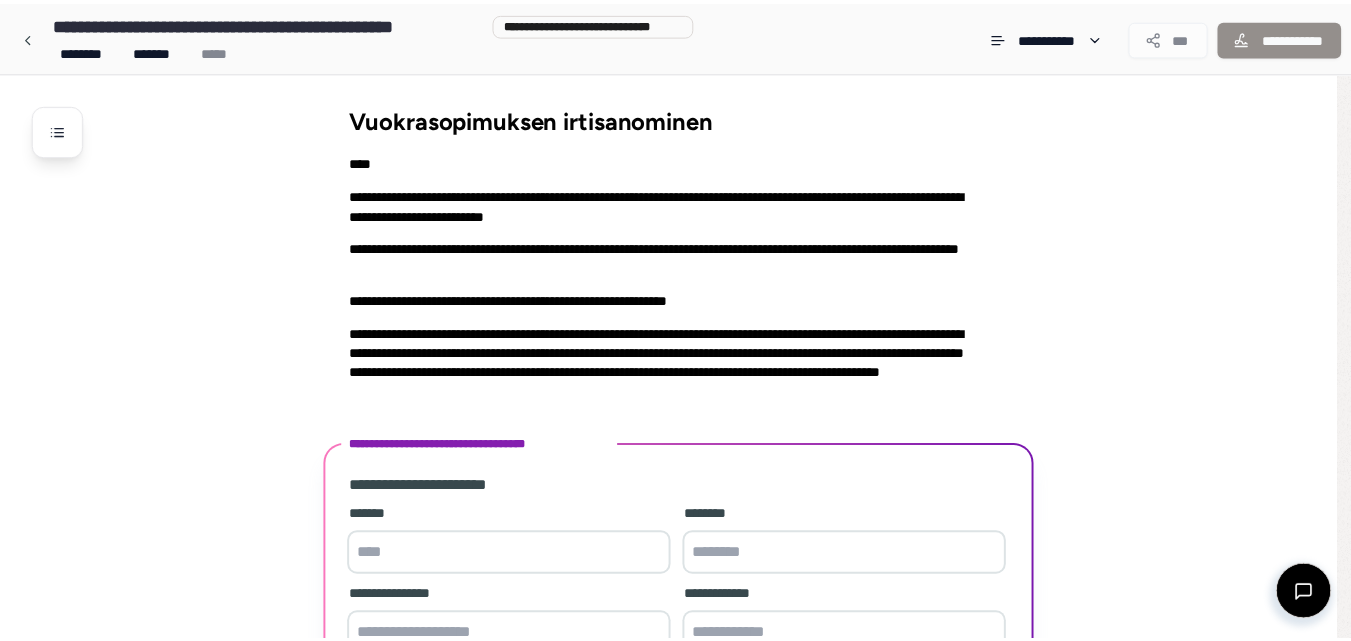 scroll, scrollTop: 182, scrollLeft: 0, axis: vertical 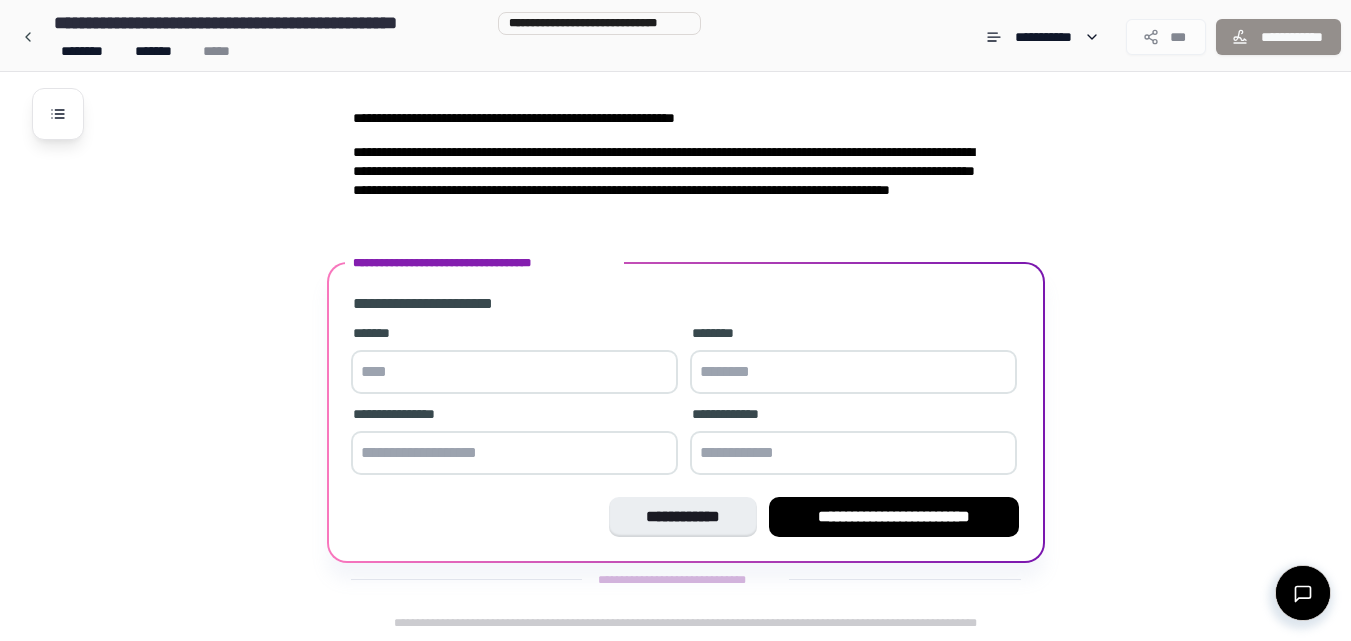 click at bounding box center (514, 372) 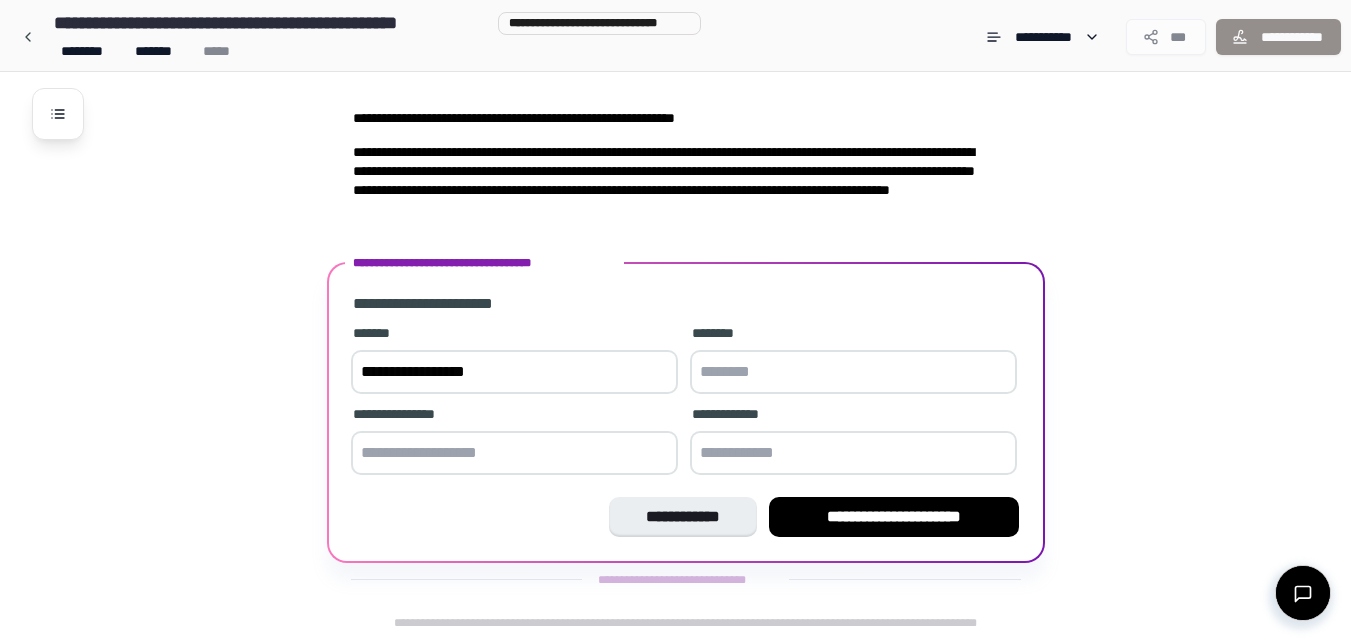drag, startPoint x: 500, startPoint y: 369, endPoint x: 401, endPoint y: 358, distance: 99.60924 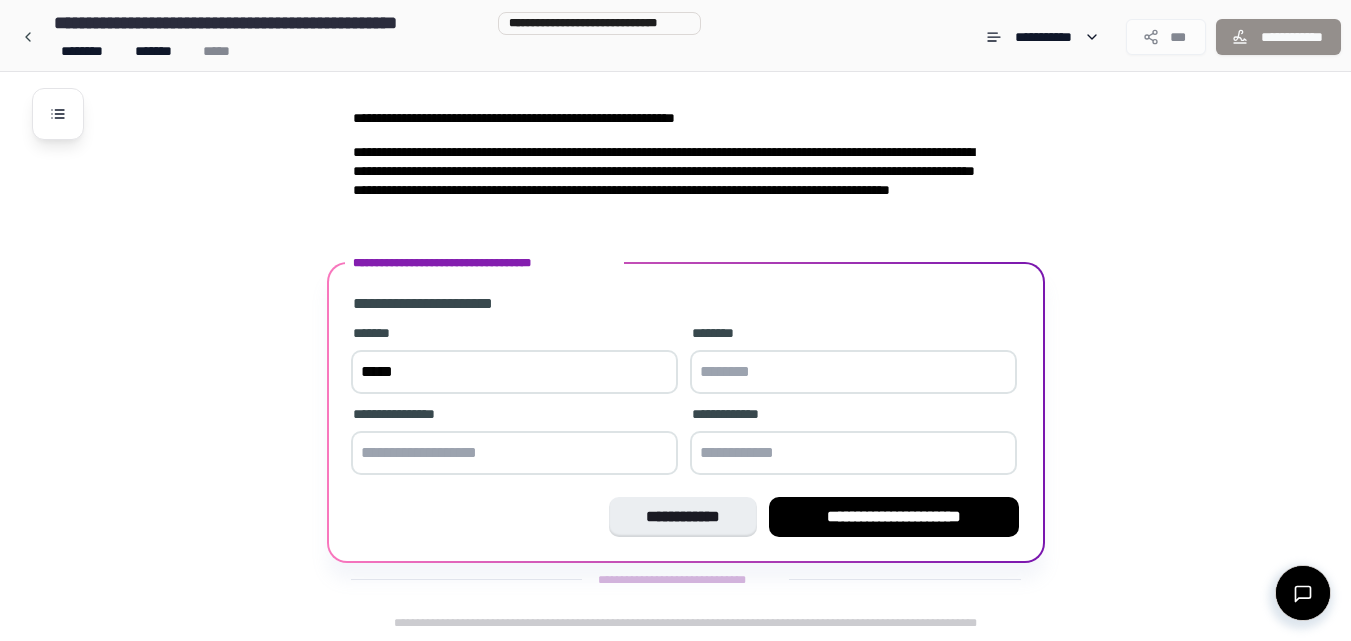 type on "*****" 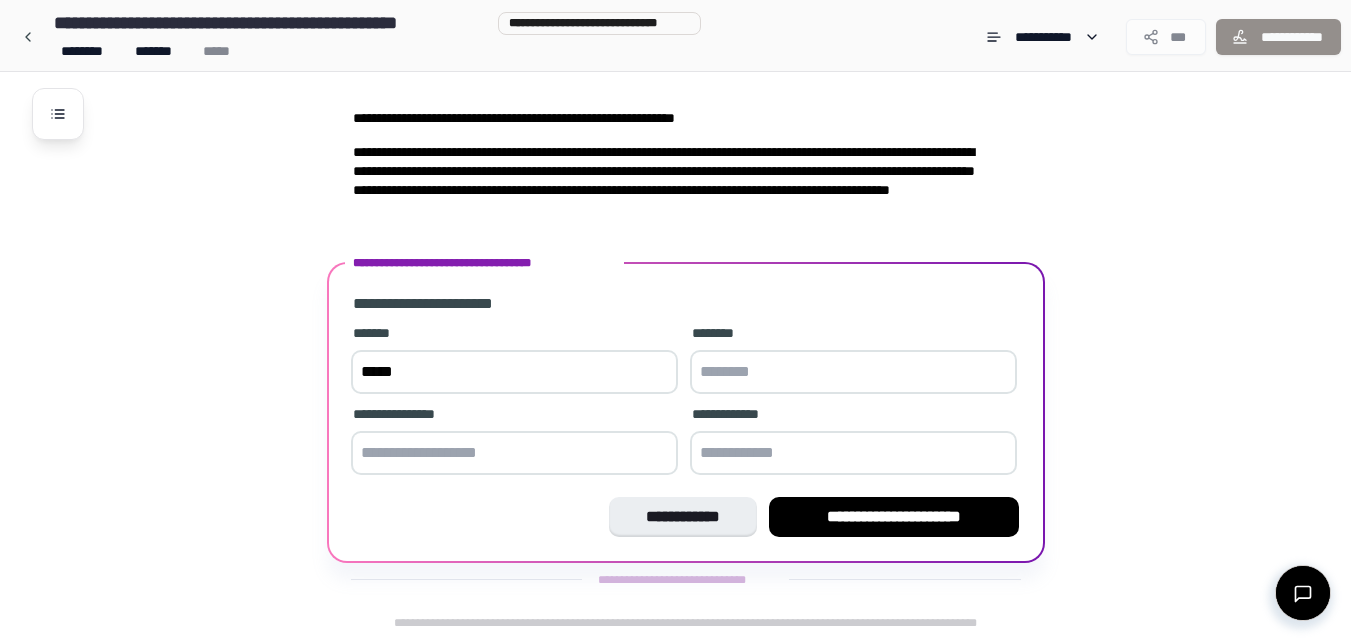 click at bounding box center [853, 372] 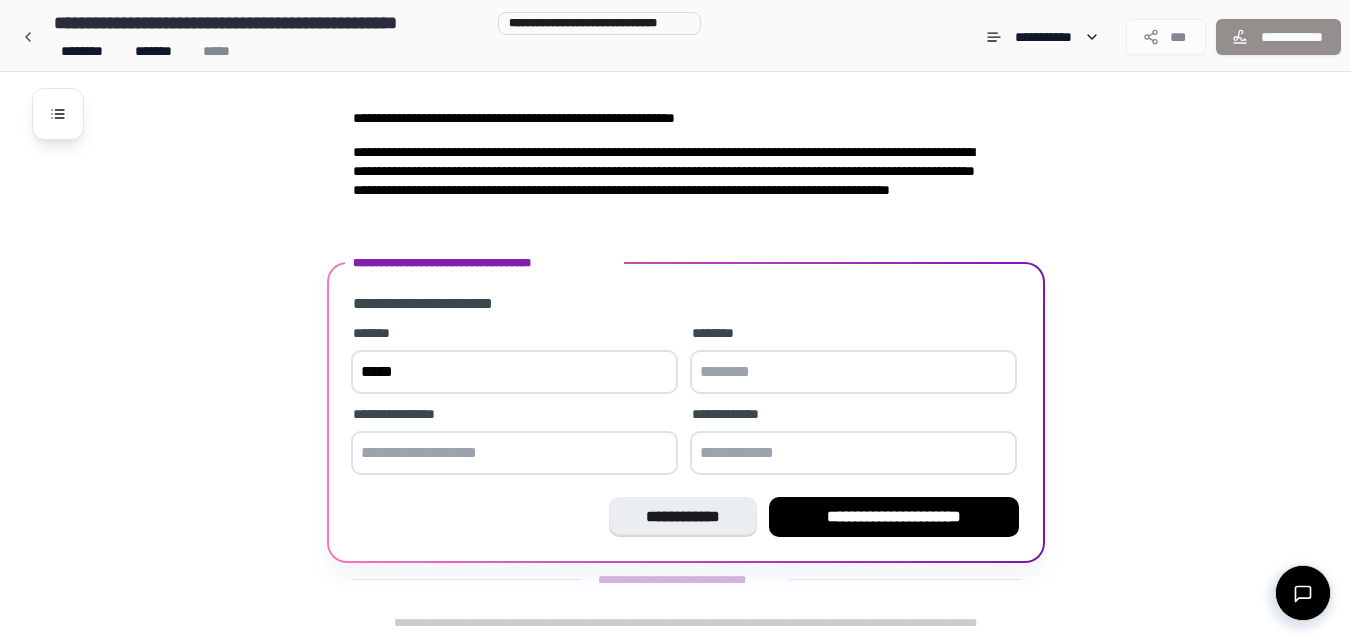 paste on "**********" 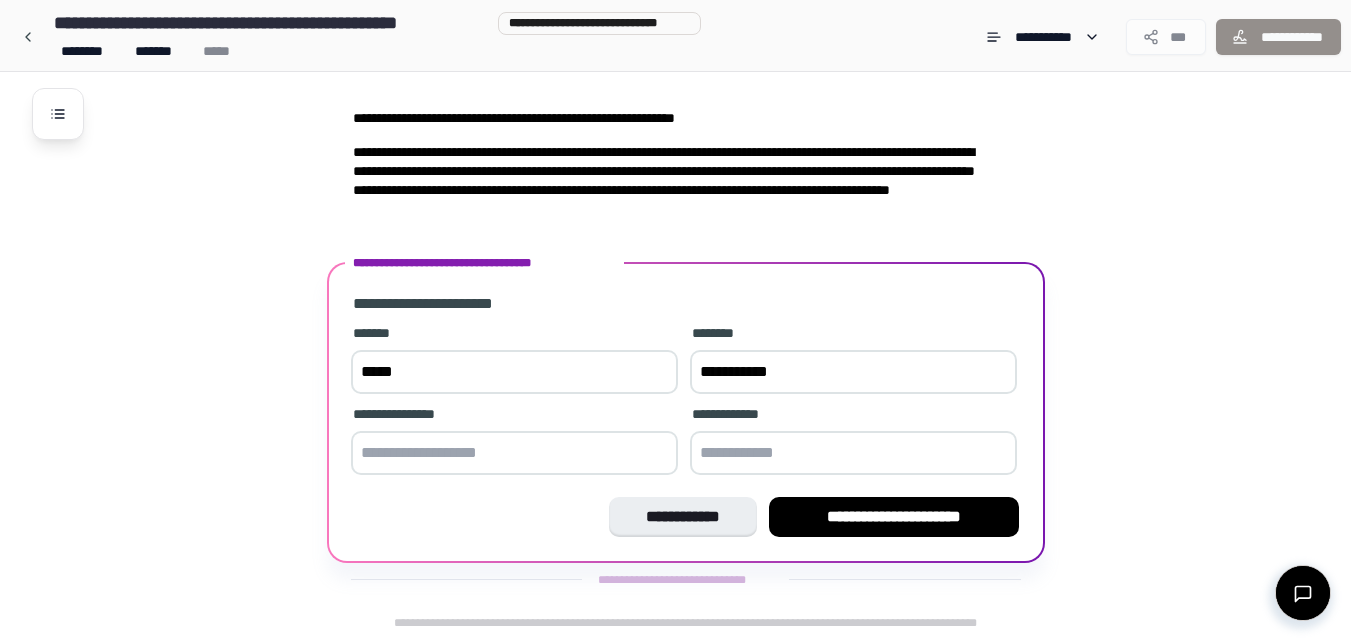 type on "**********" 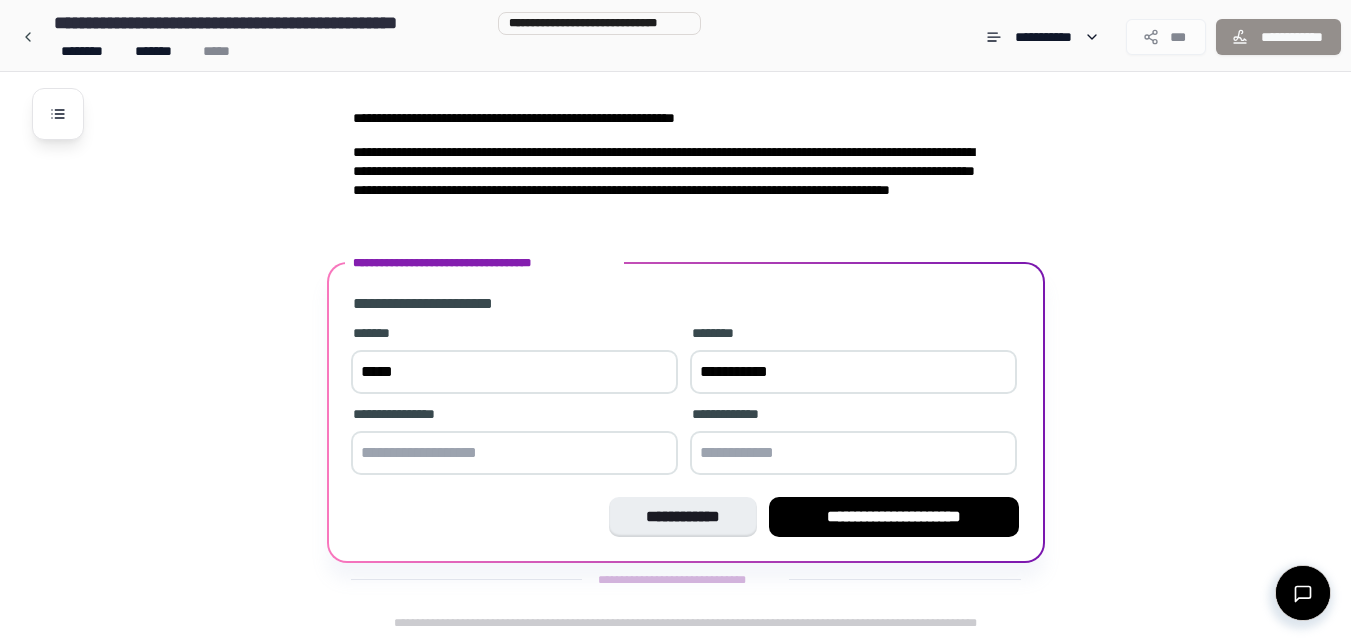 click at bounding box center (514, 453) 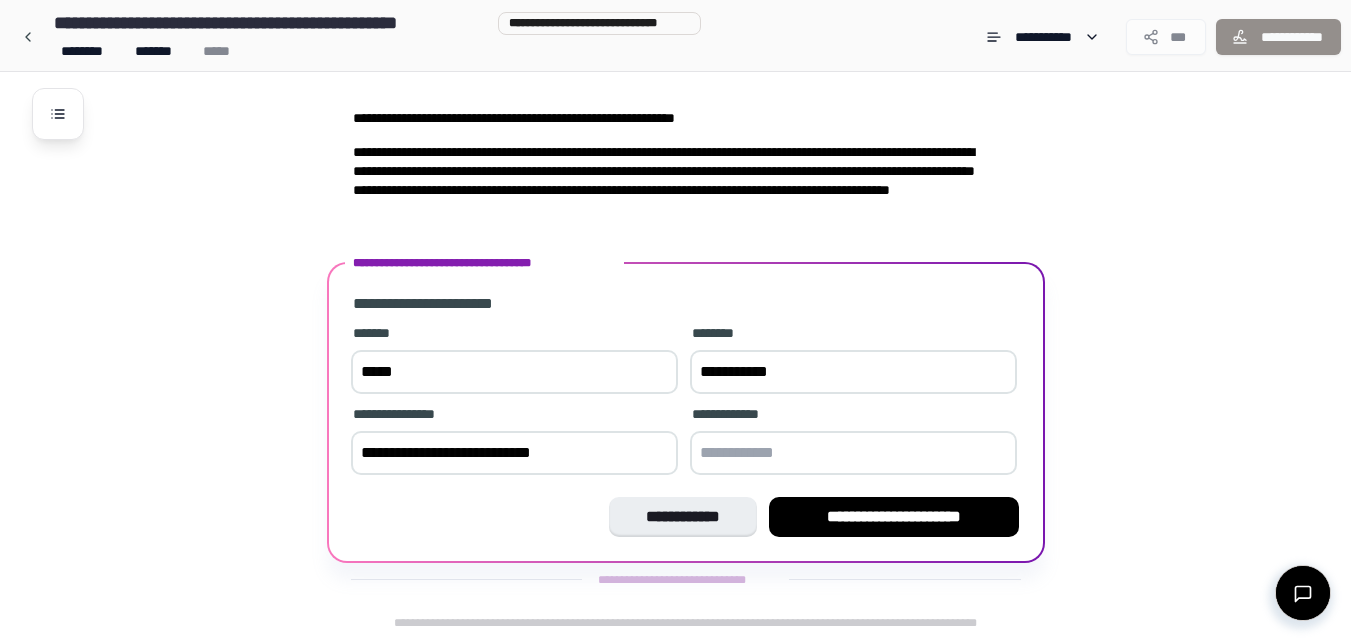 type on "**********" 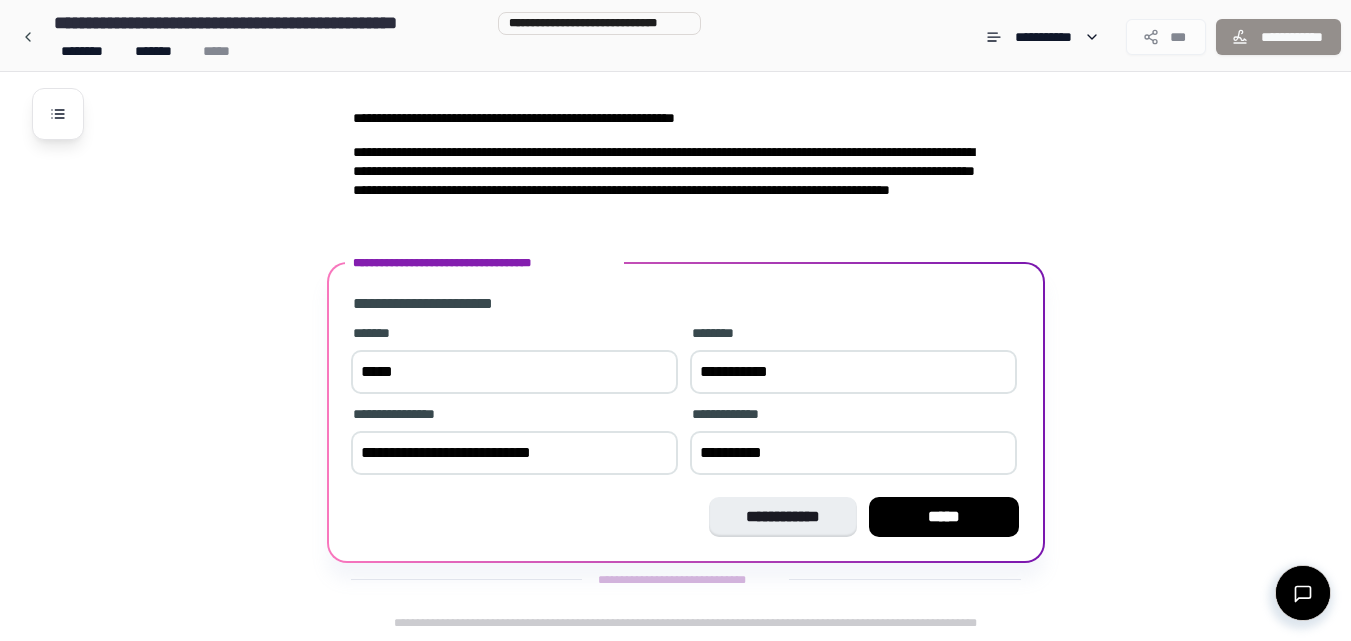 type on "**********" 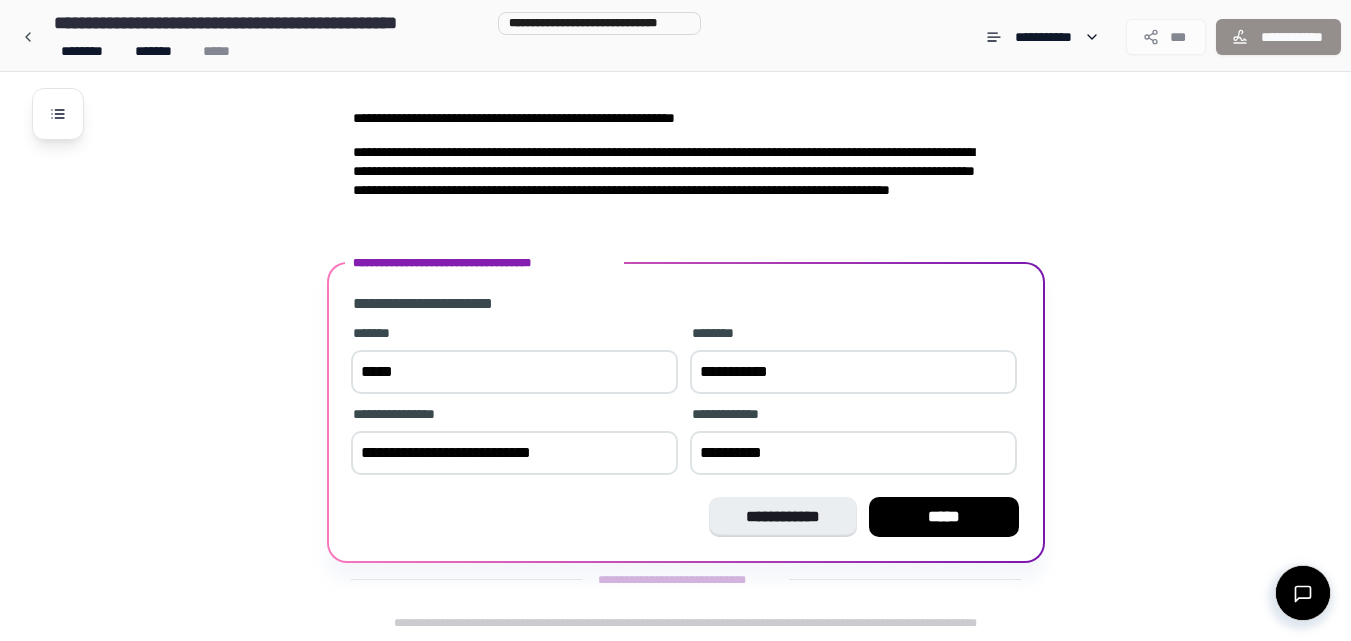click on "**********" at bounding box center [514, 453] 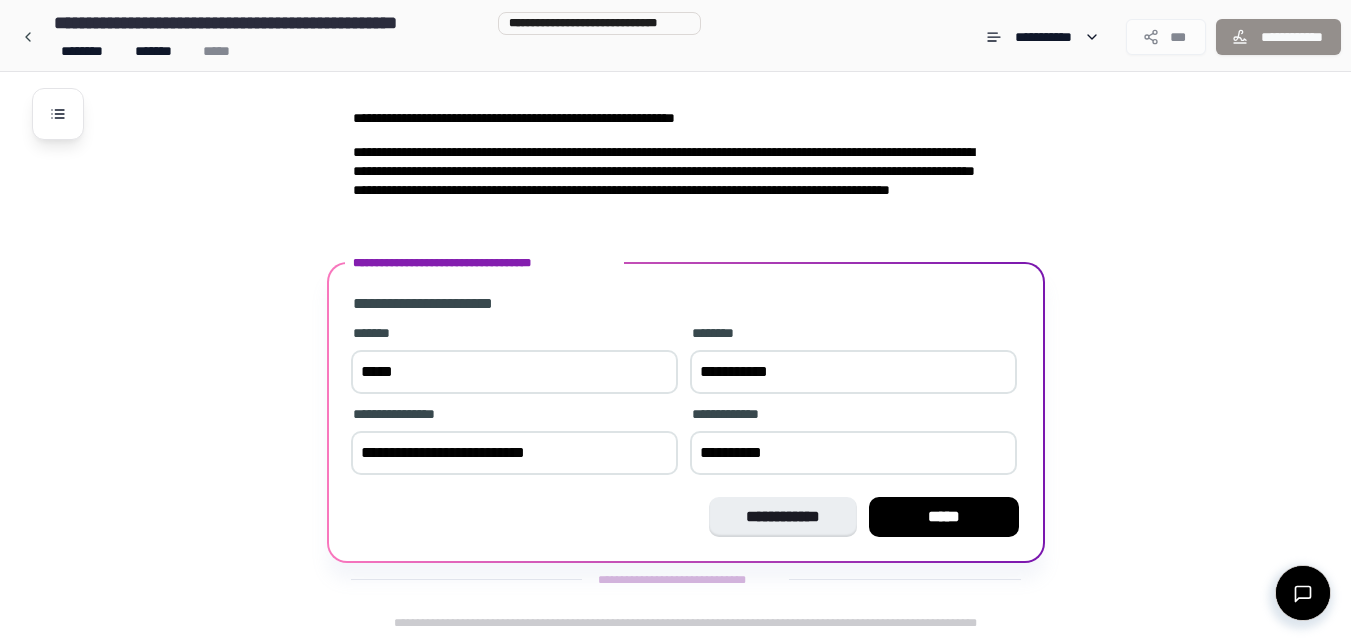 click on "**********" at bounding box center [514, 453] 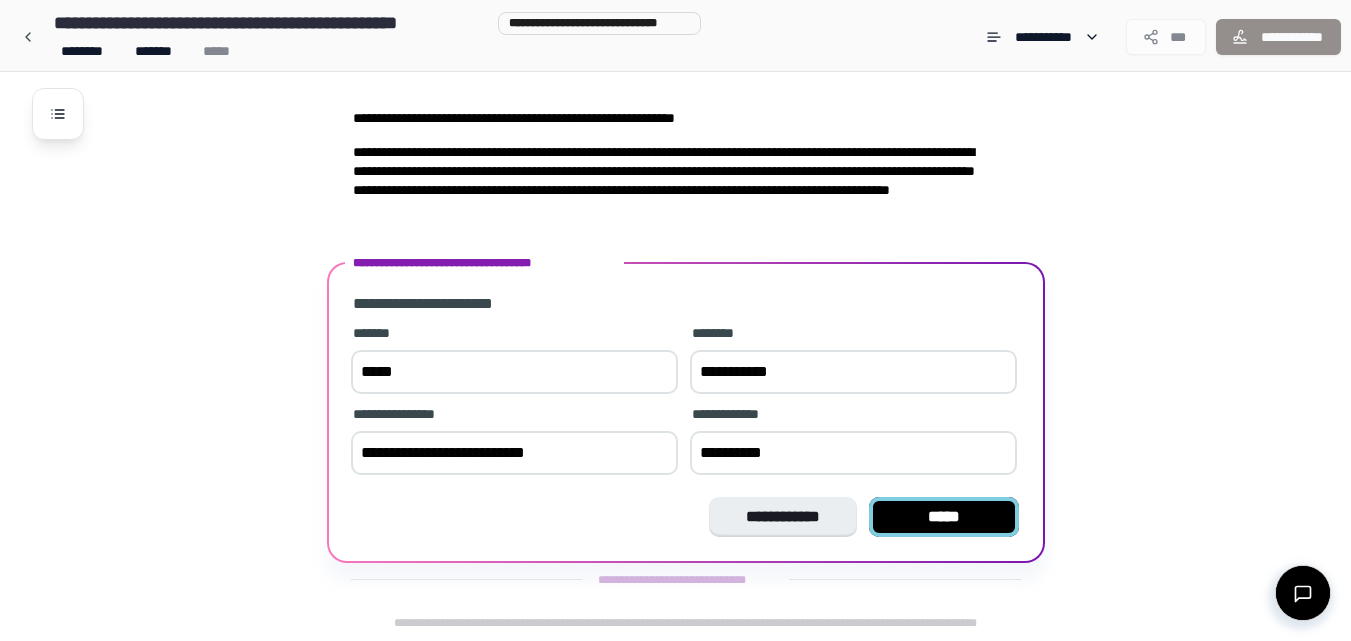 type on "**********" 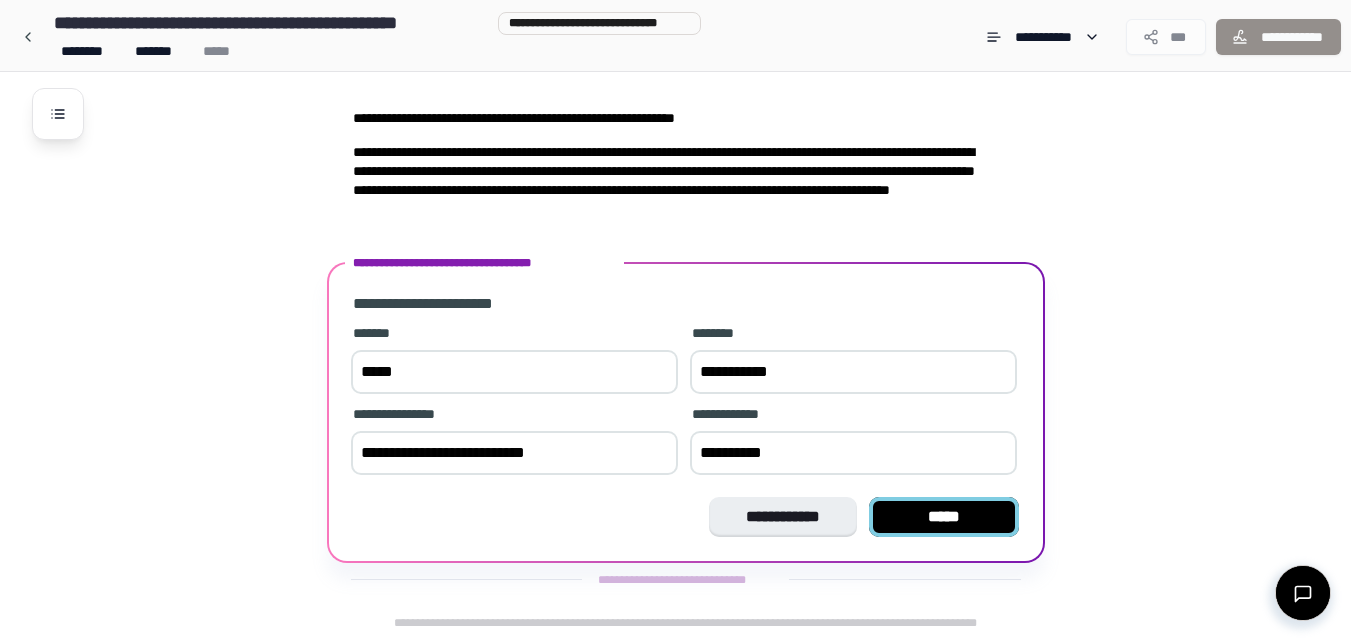 click on "*****" at bounding box center (944, 517) 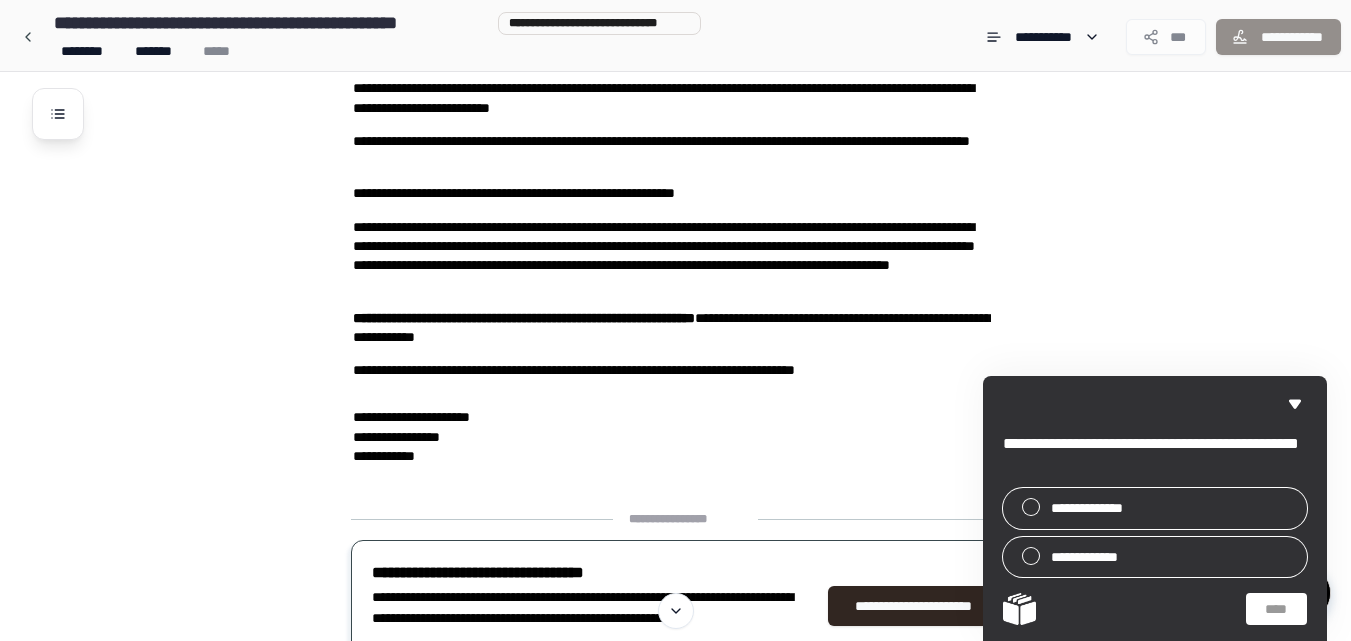 scroll, scrollTop: 40, scrollLeft: 0, axis: vertical 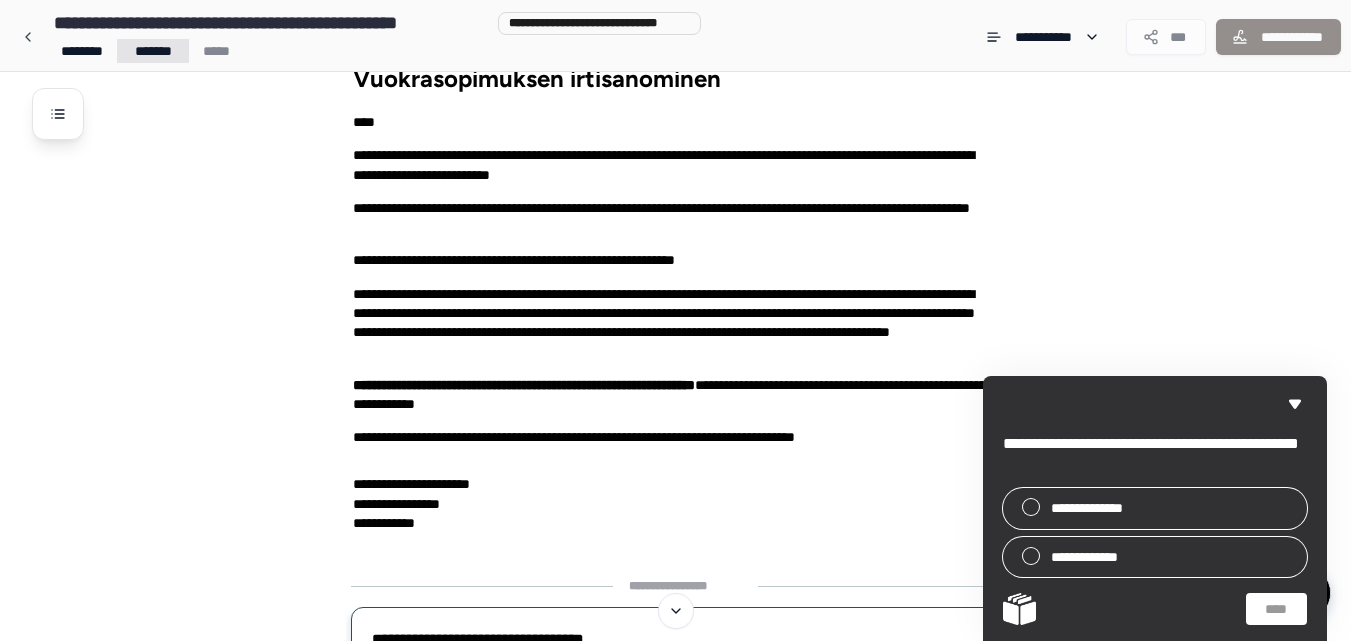 click on "**********" at bounding box center [675, 481] 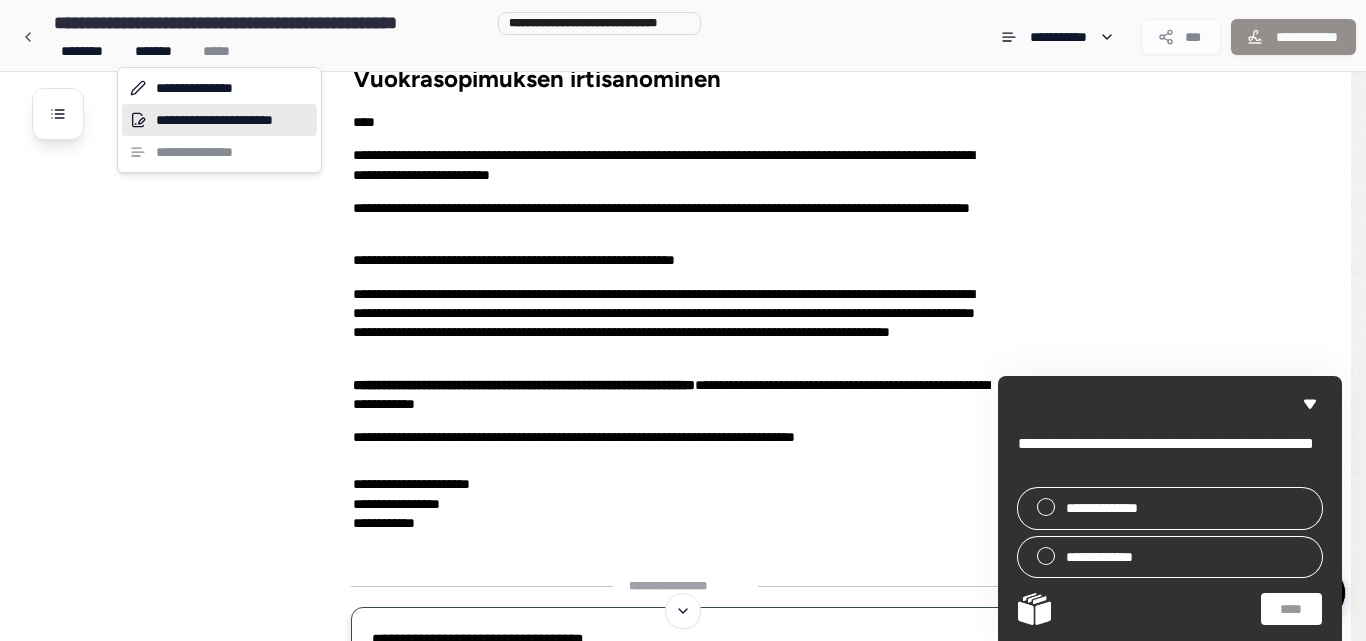 click on "**********" at bounding box center [219, 120] 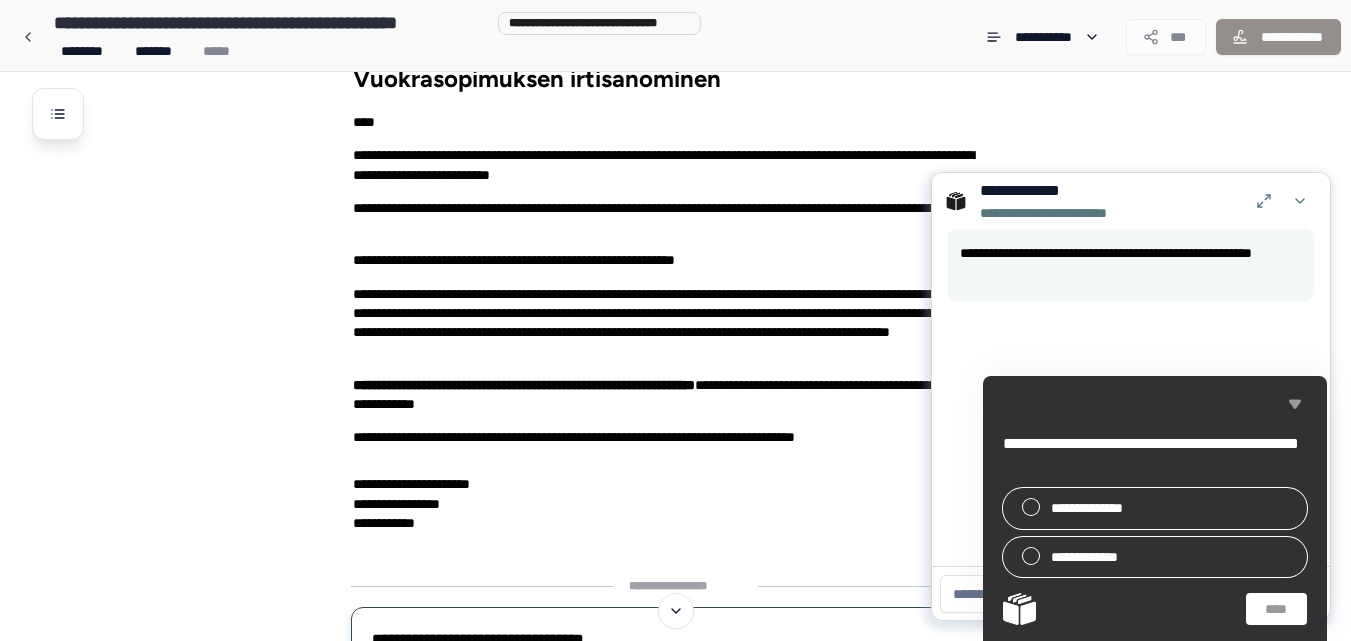 click 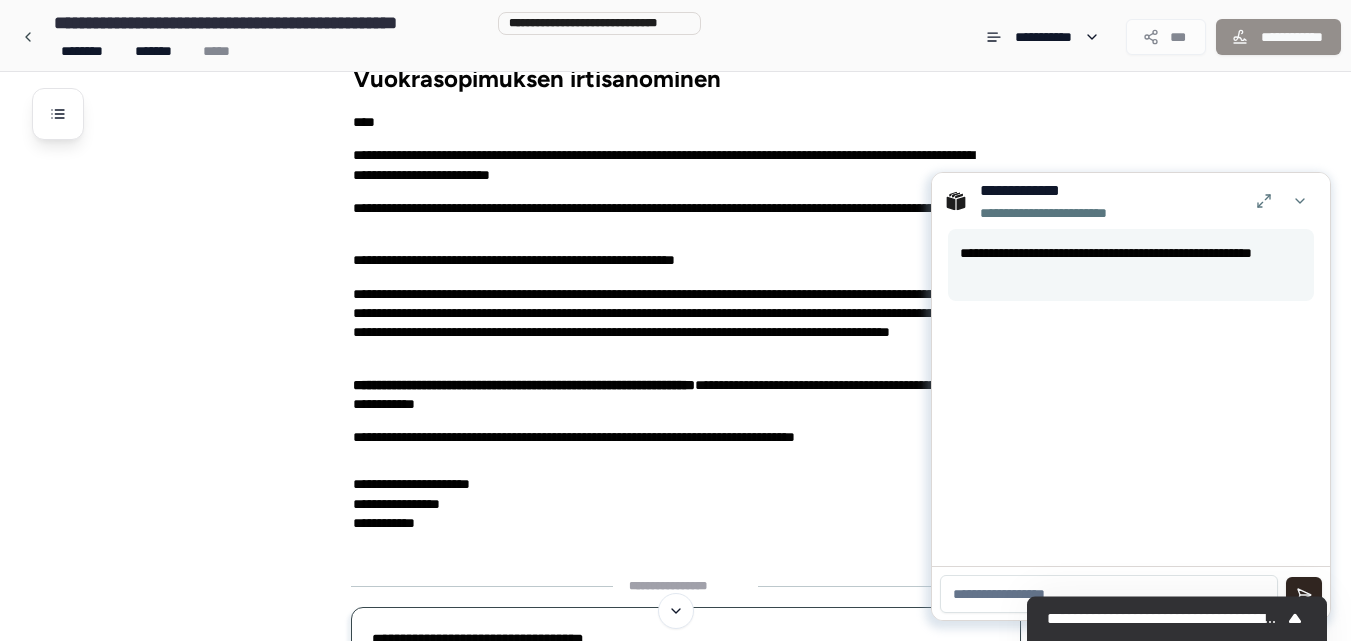 click at bounding box center [1109, 594] 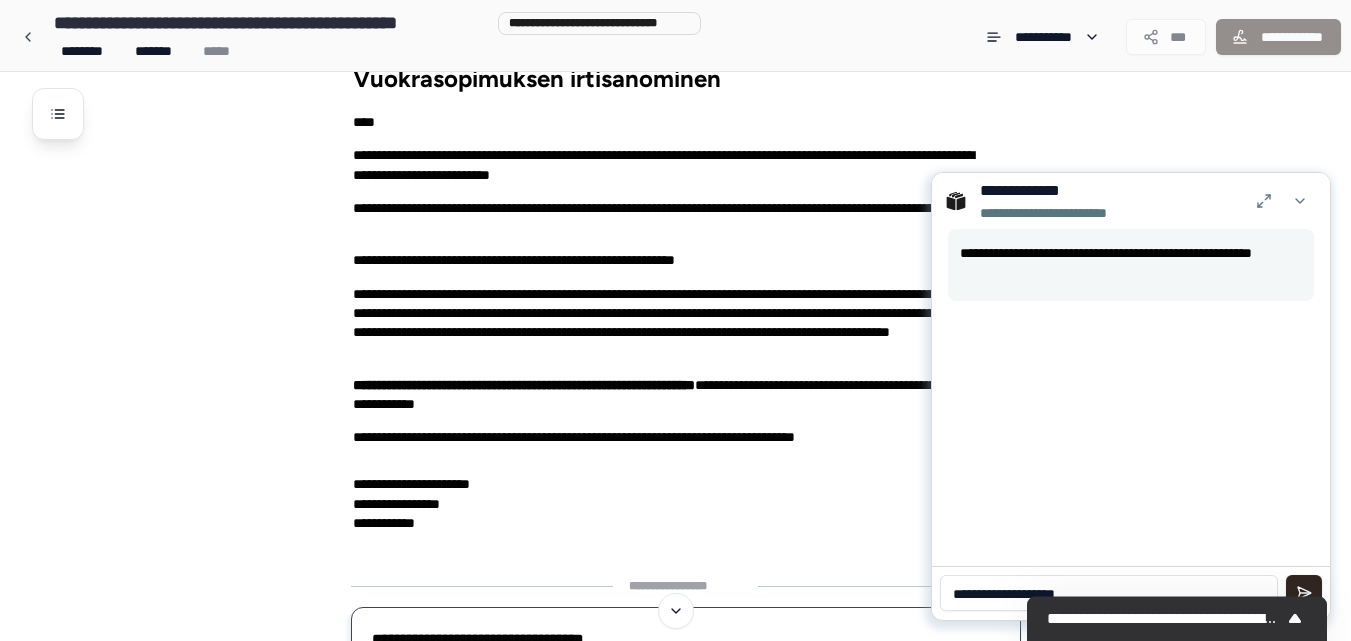 type on "**********" 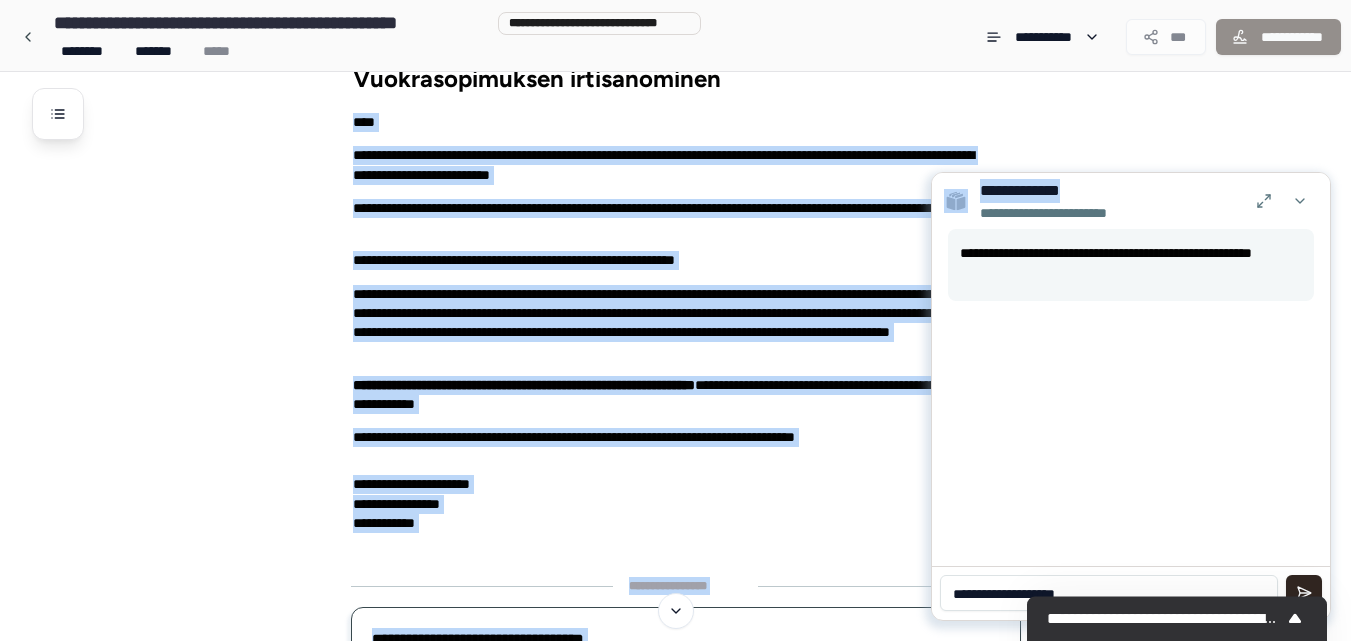 drag, startPoint x: 1168, startPoint y: 191, endPoint x: 1154, endPoint y: 90, distance: 101.96568 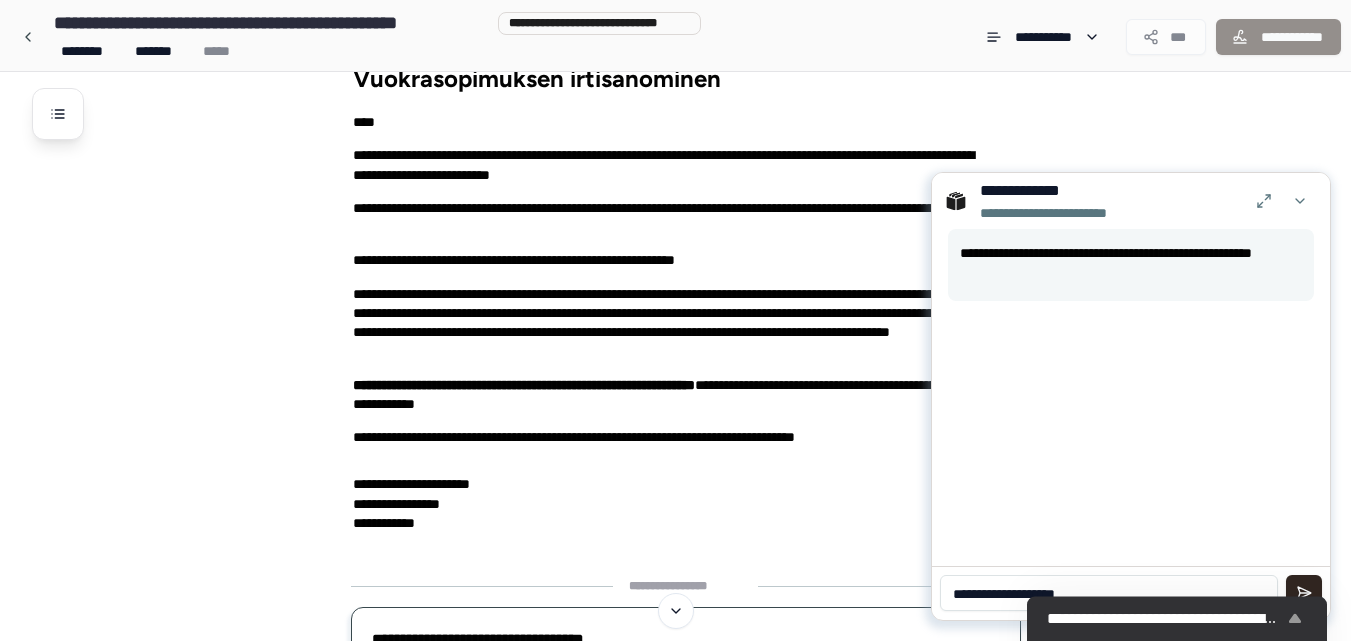 click 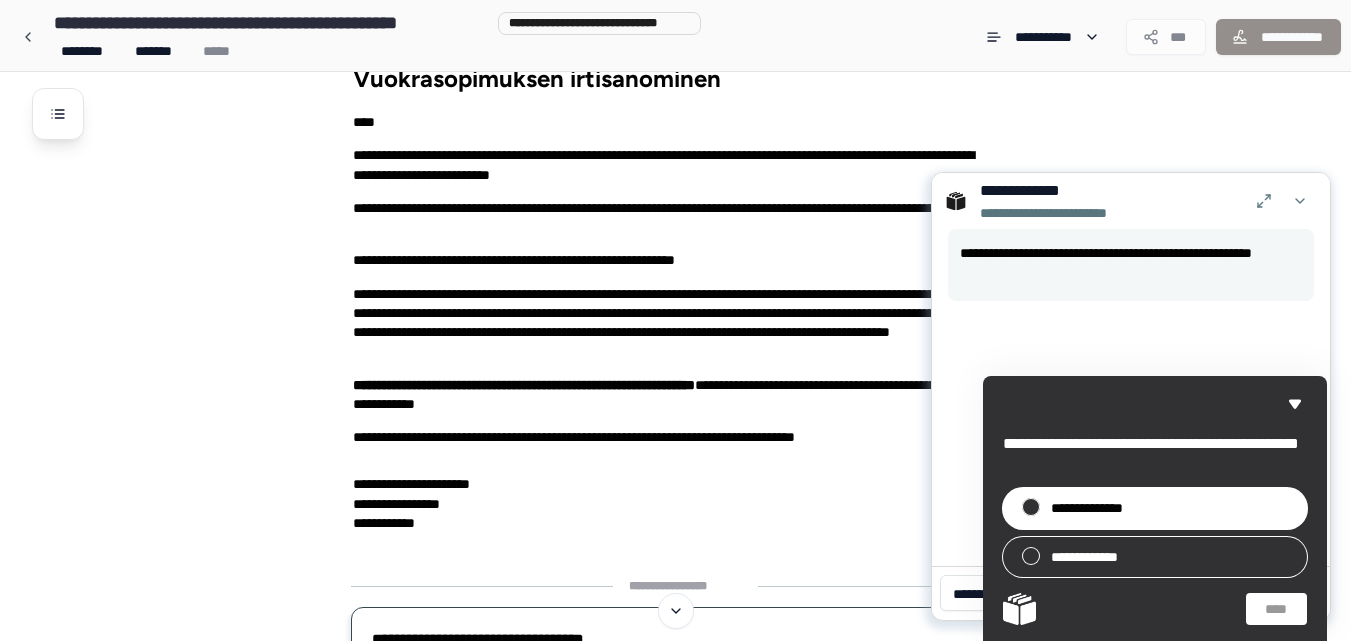 click on "**********" at bounding box center [1155, 508] 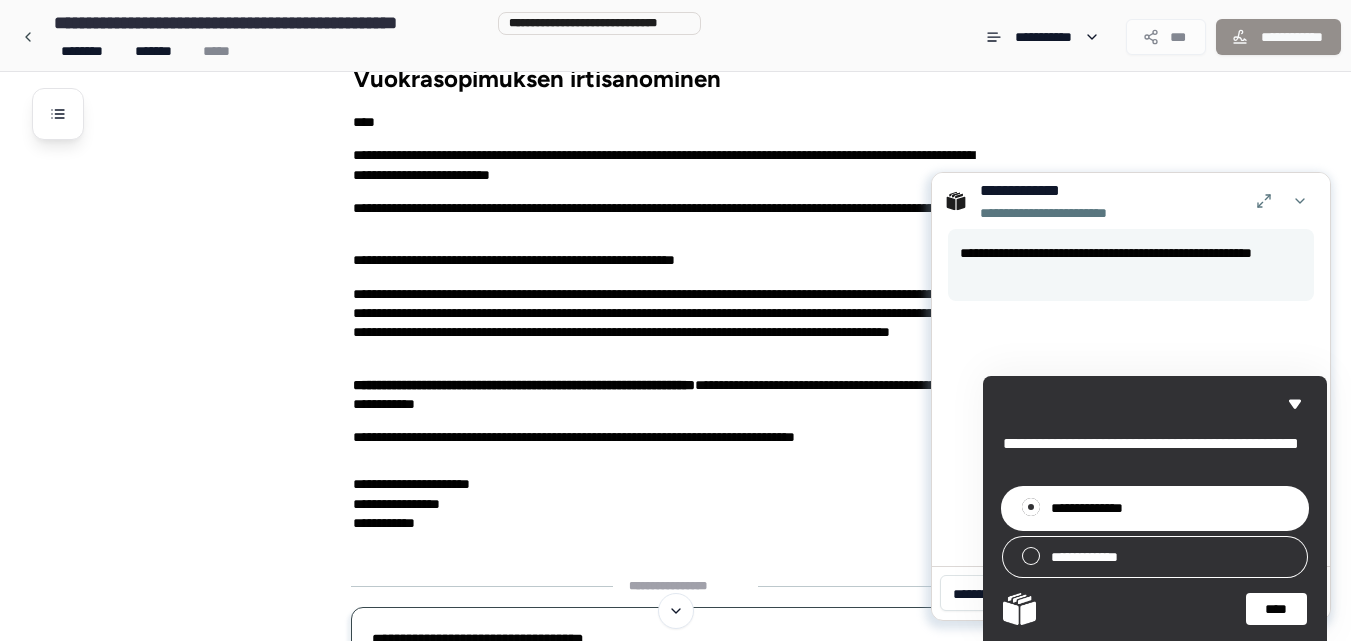 click on "****" at bounding box center (1276, 609) 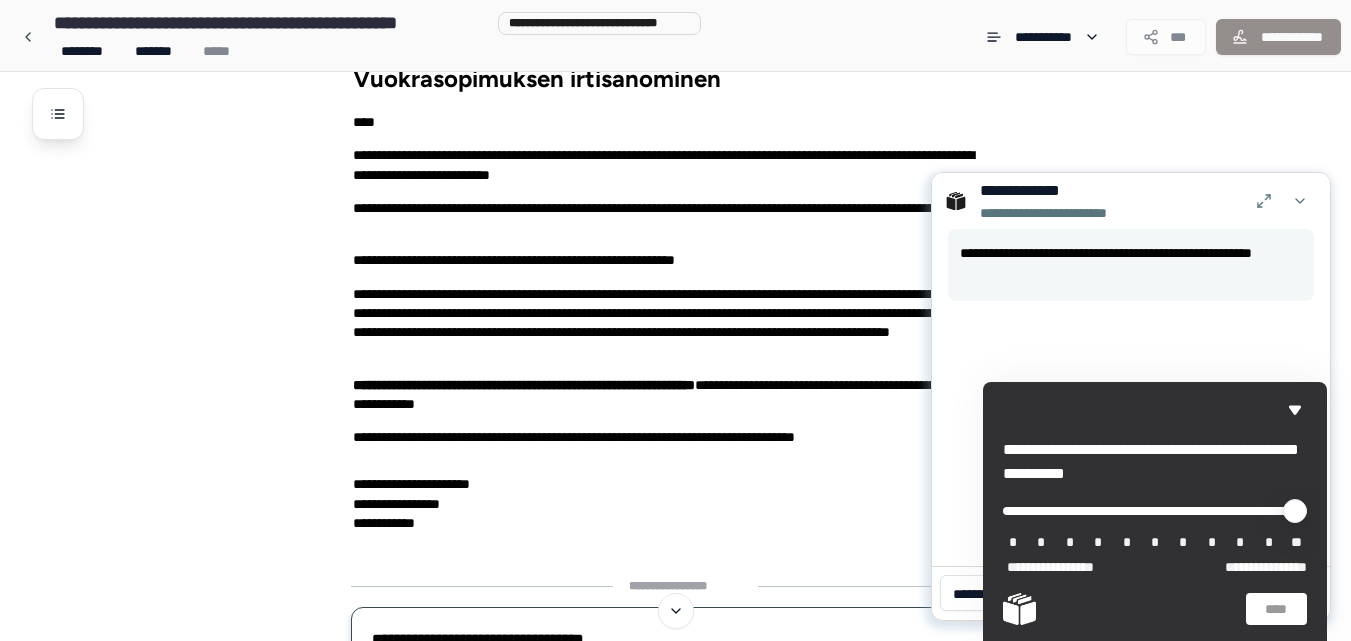 click on "*" at bounding box center [1240, 543] 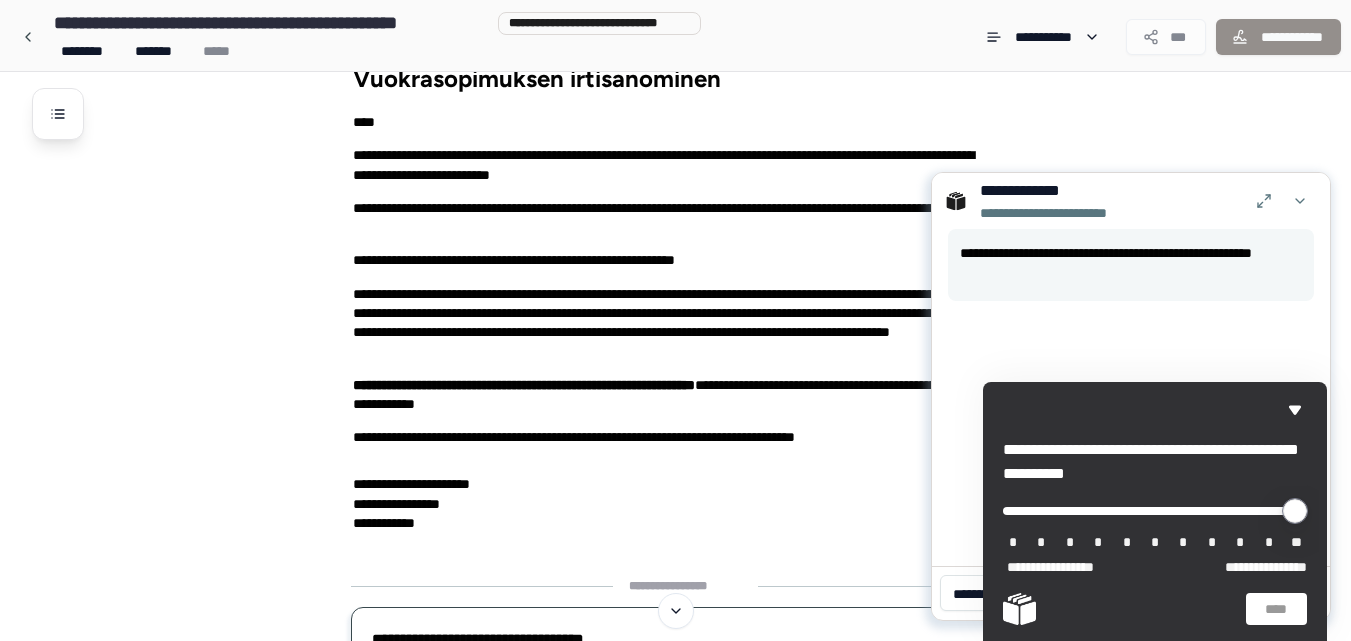 type on "*" 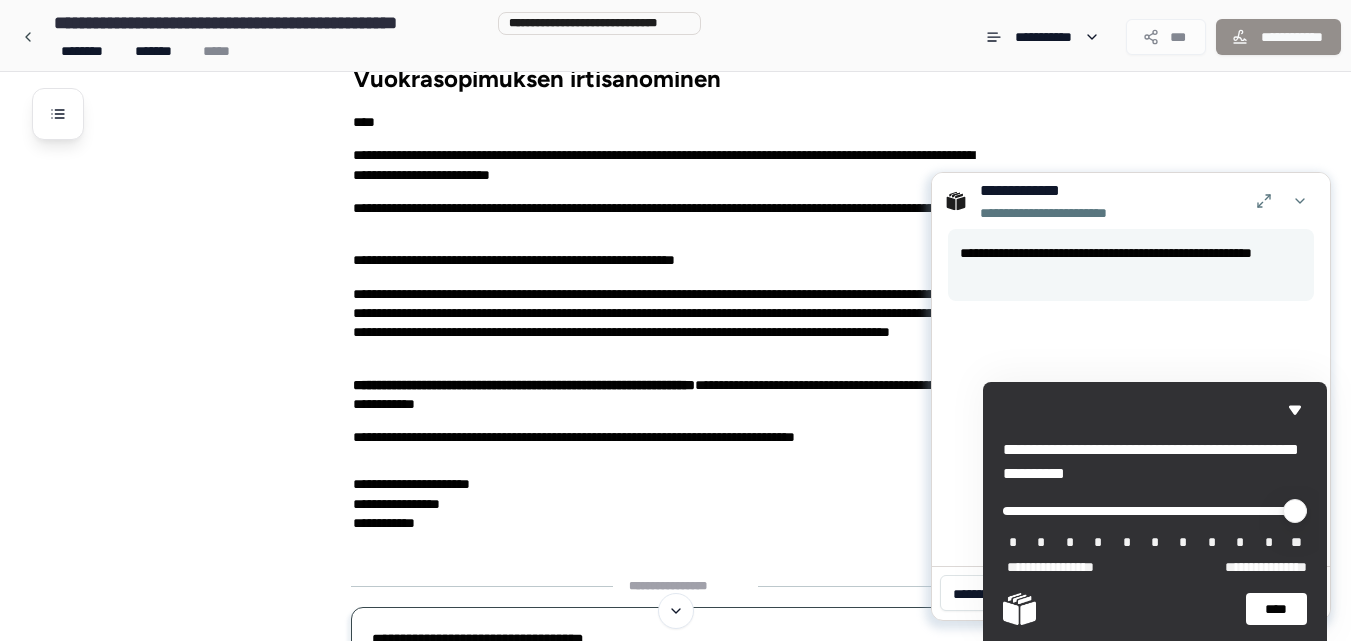 click on "****" at bounding box center [1276, 609] 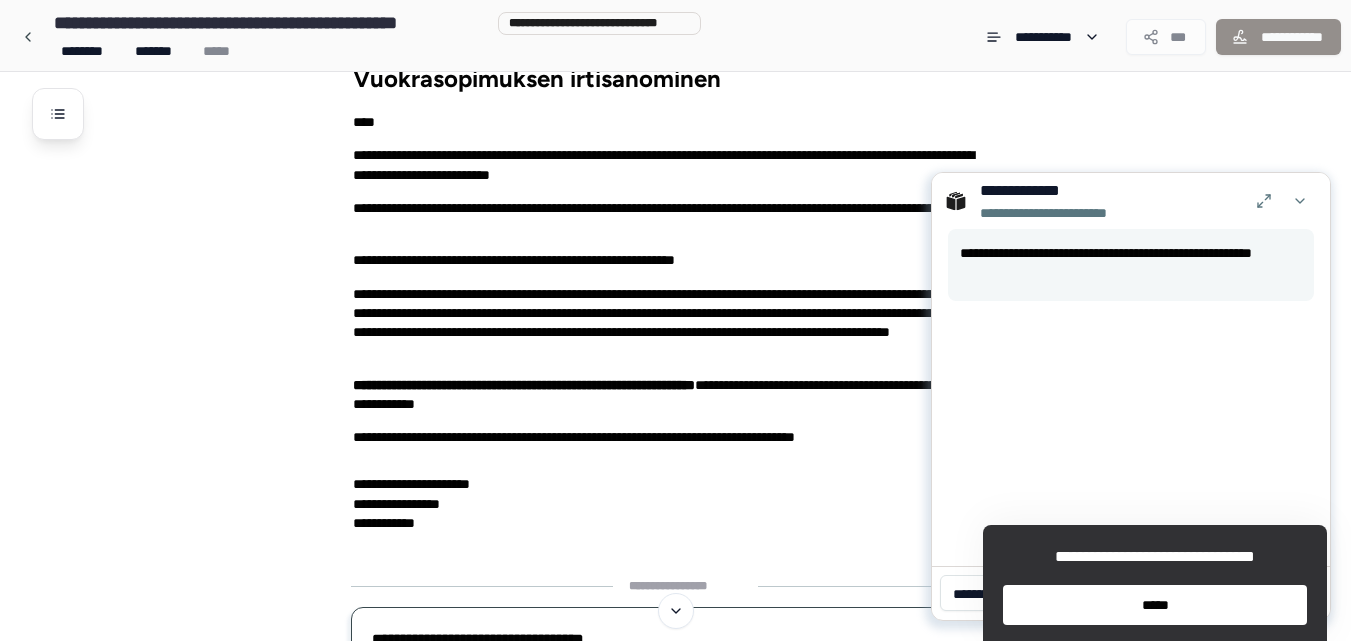 click on "*****" at bounding box center (1155, 605) 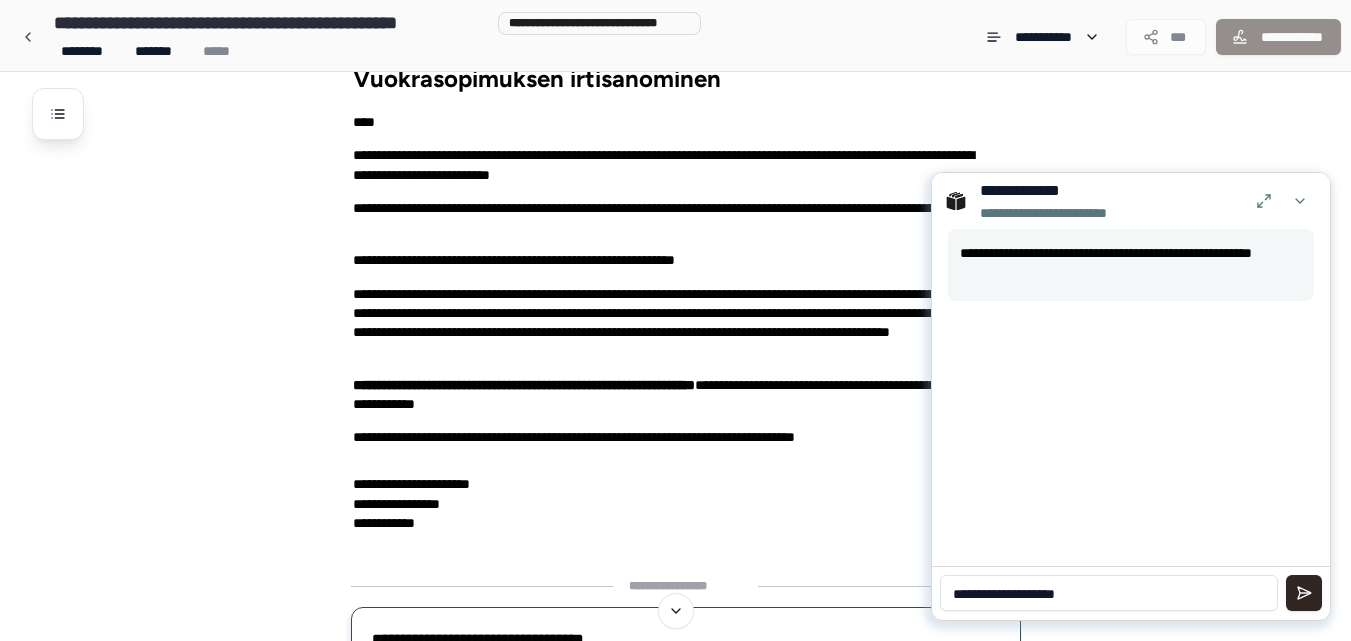 click on "**********" at bounding box center (1109, 593) 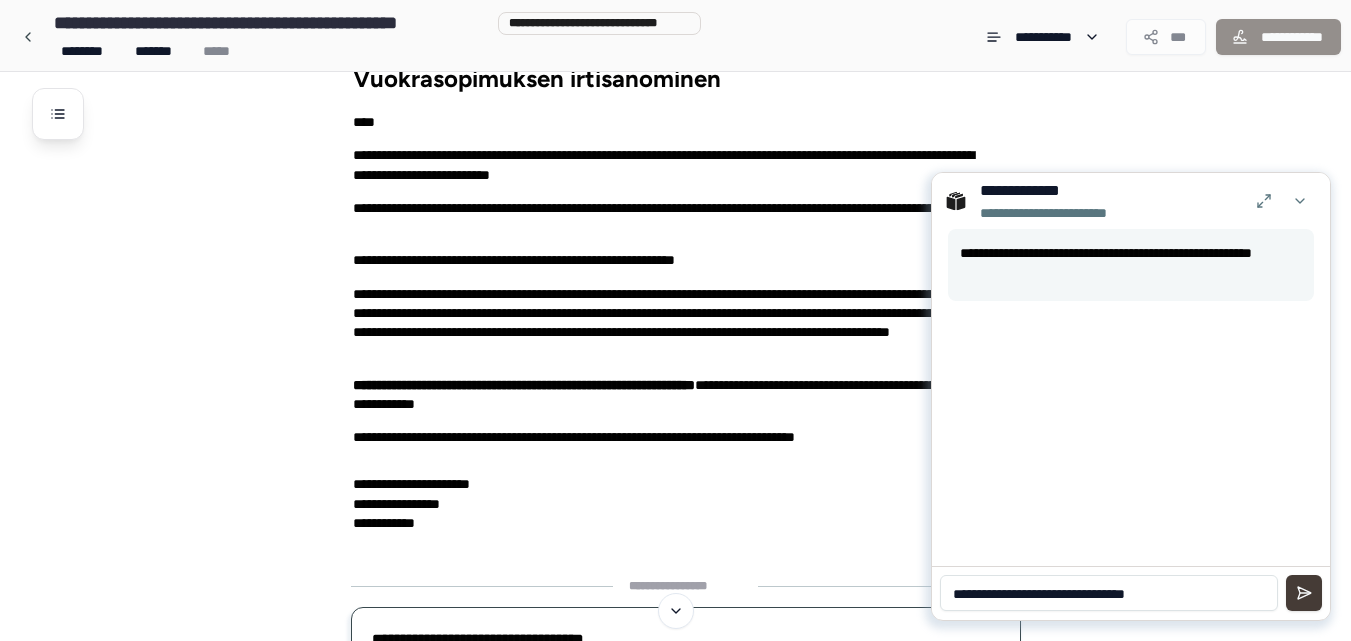 type on "**********" 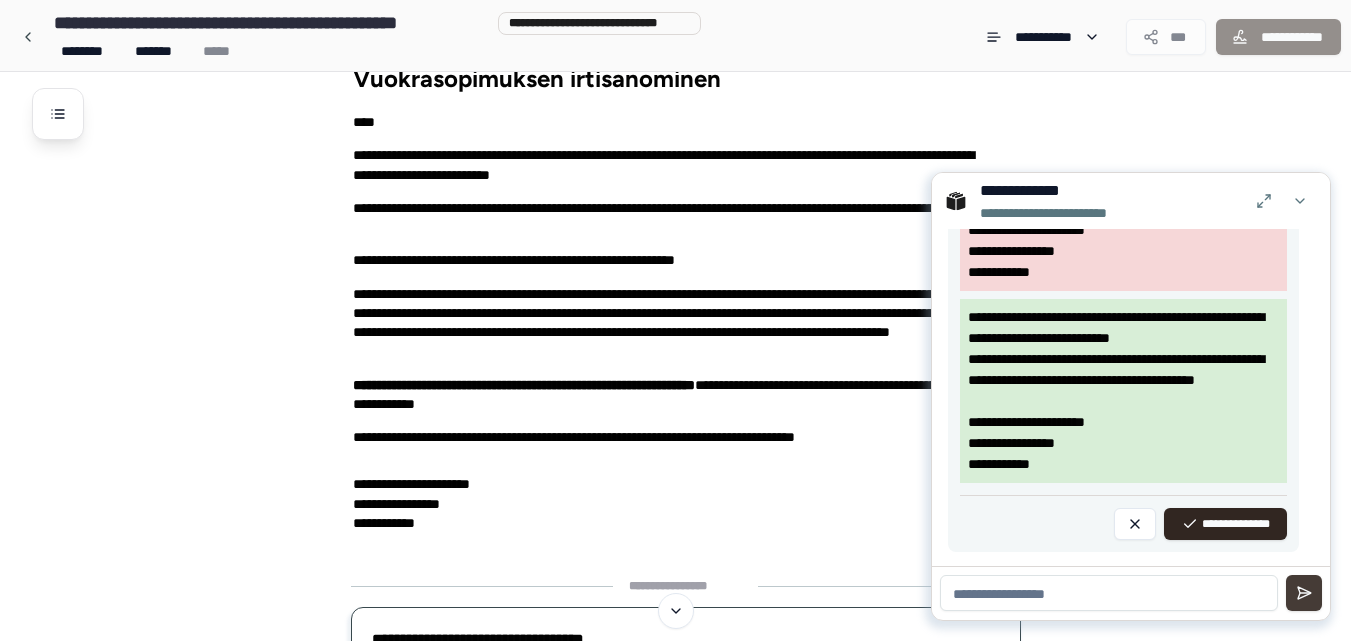 scroll, scrollTop: 427, scrollLeft: 0, axis: vertical 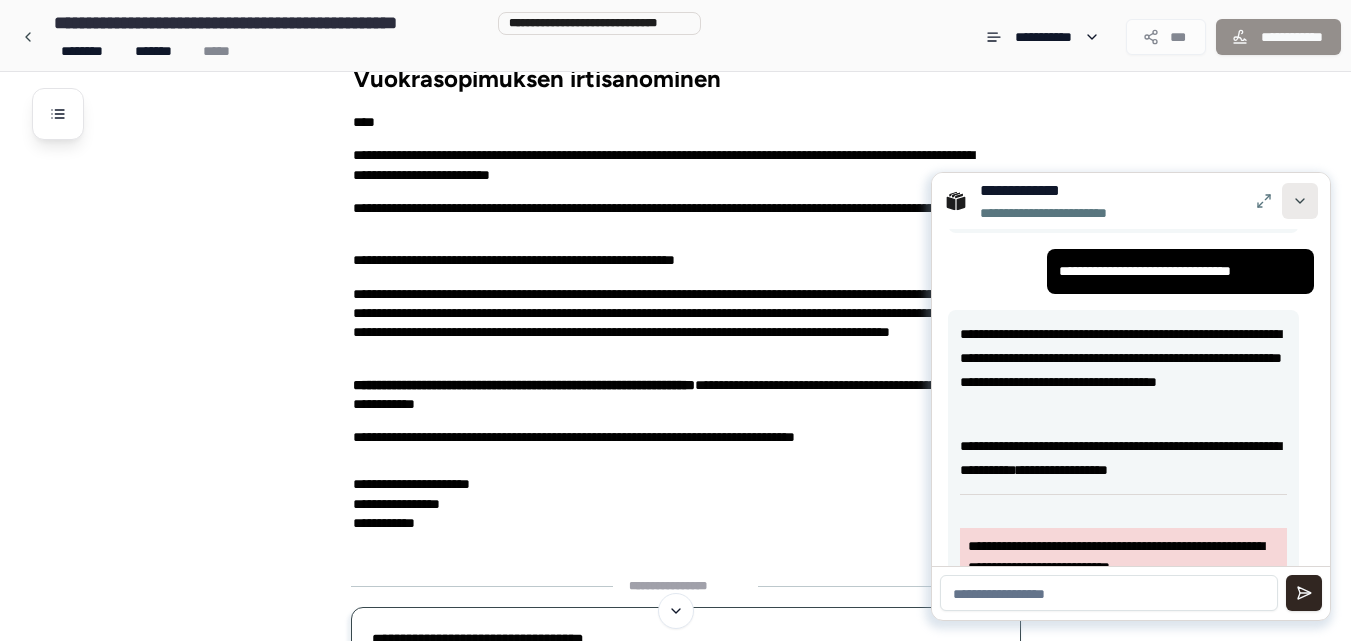 click at bounding box center (1300, 201) 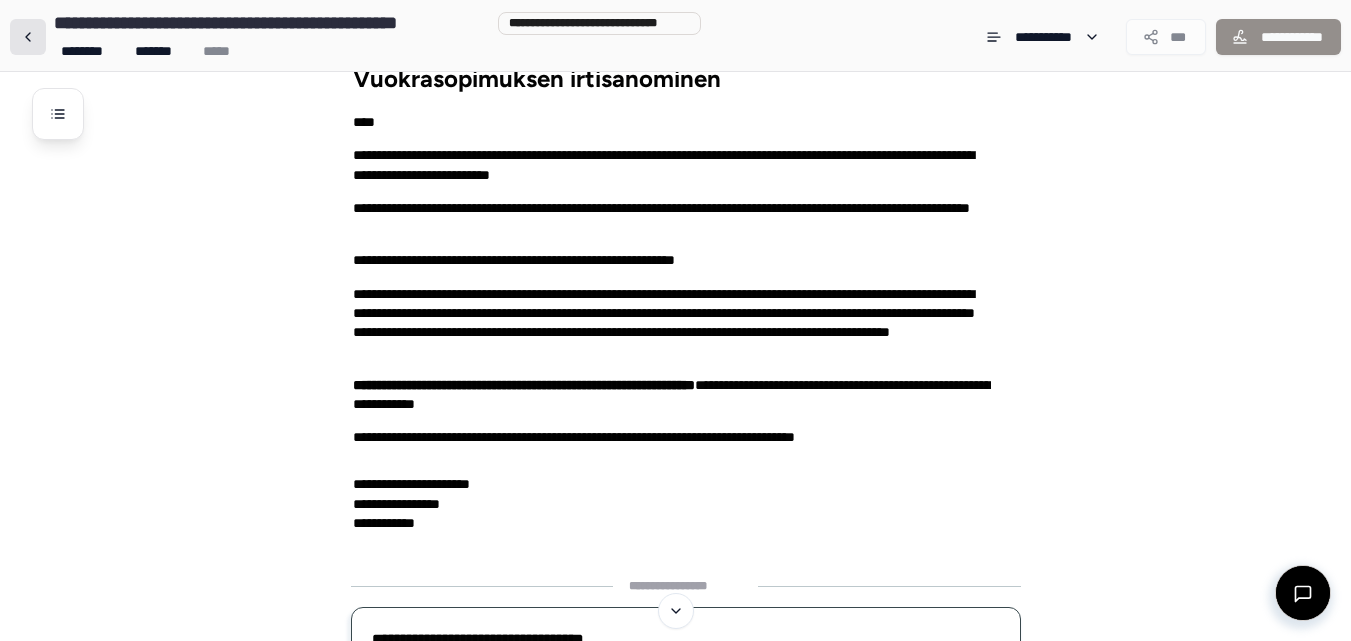 click at bounding box center (28, 37) 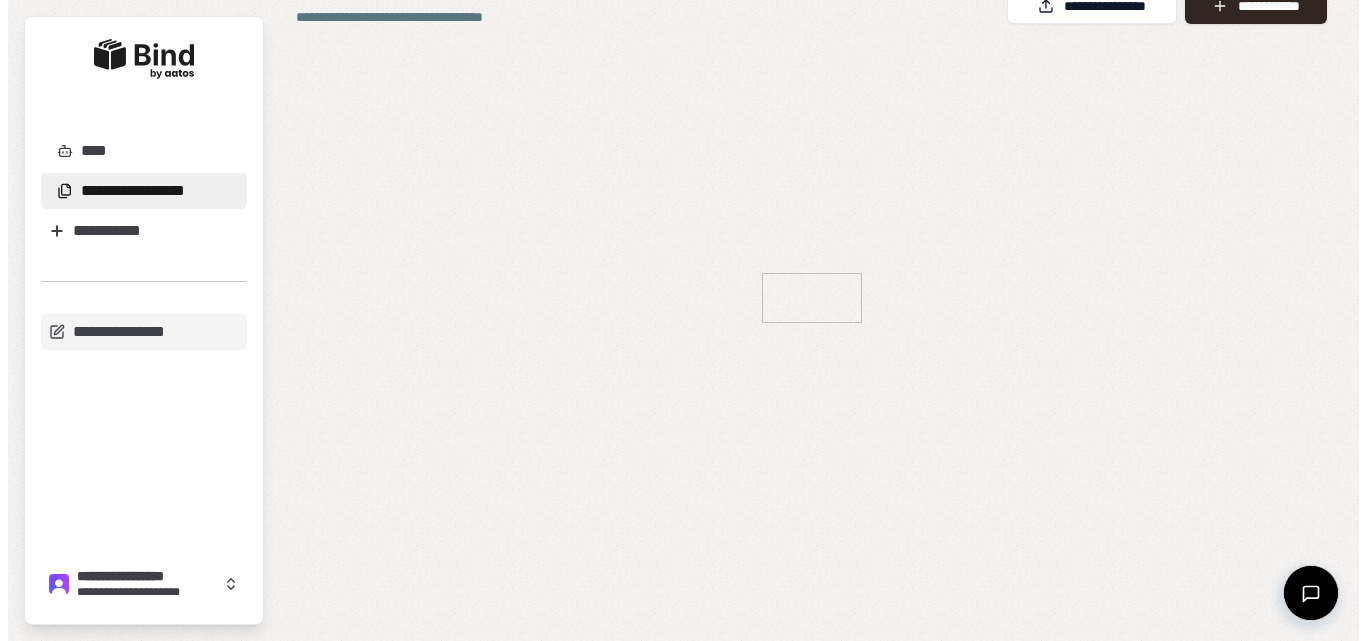 scroll, scrollTop: 0, scrollLeft: 0, axis: both 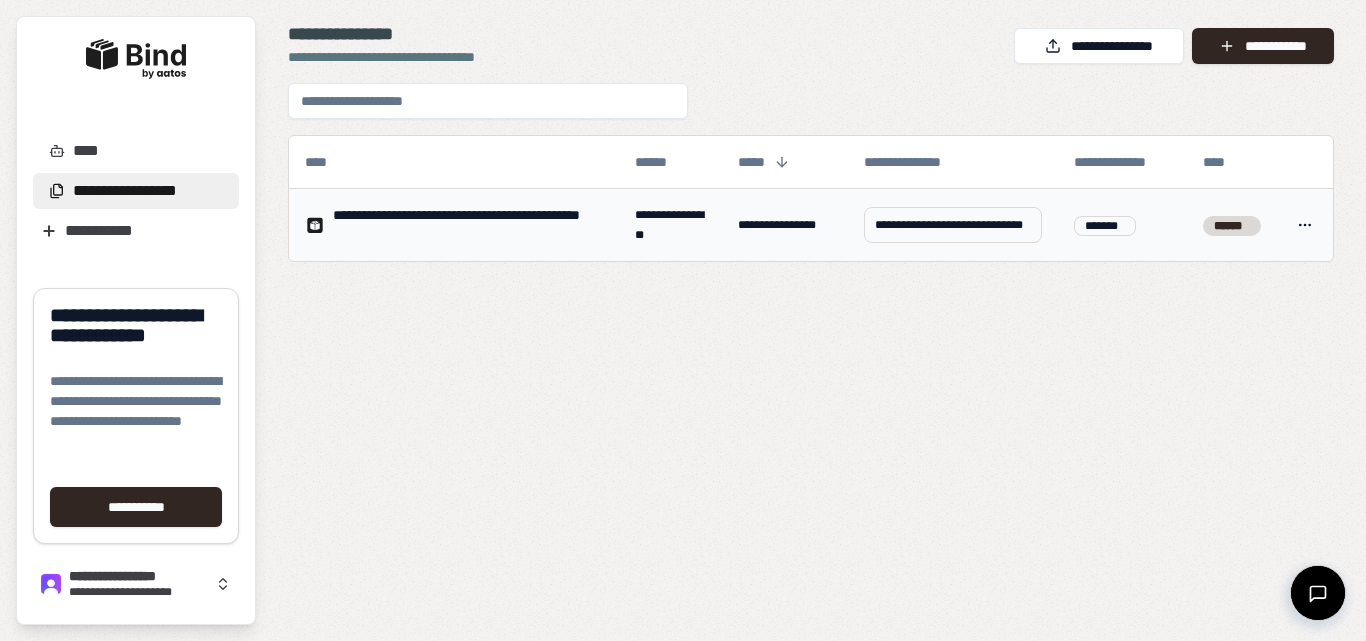 click on "**********" at bounding box center (683, 320) 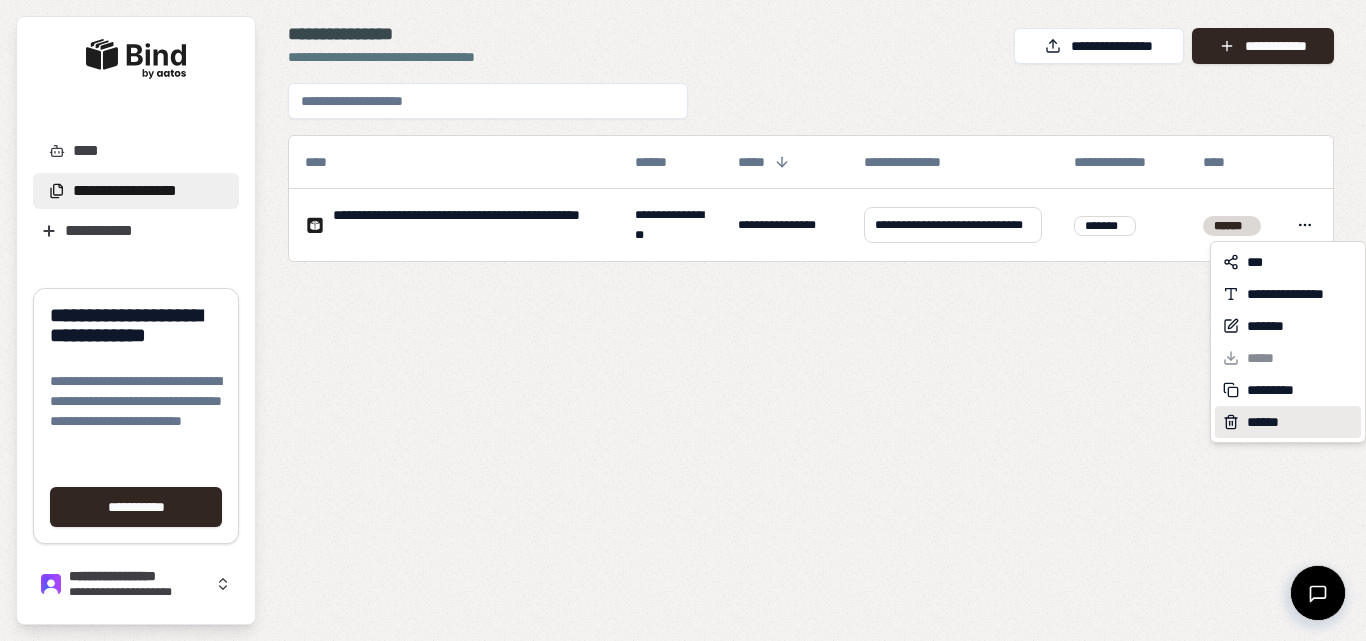 click on "******" at bounding box center [1288, 422] 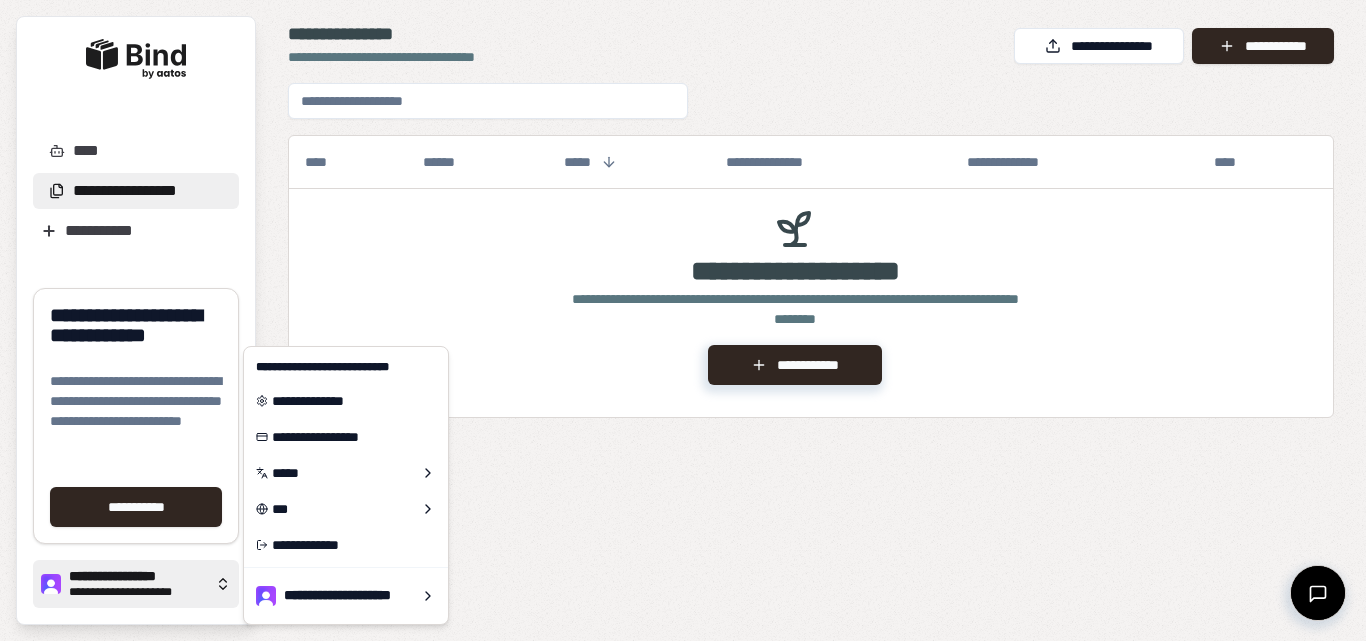 click on "**********" at bounding box center (138, 592) 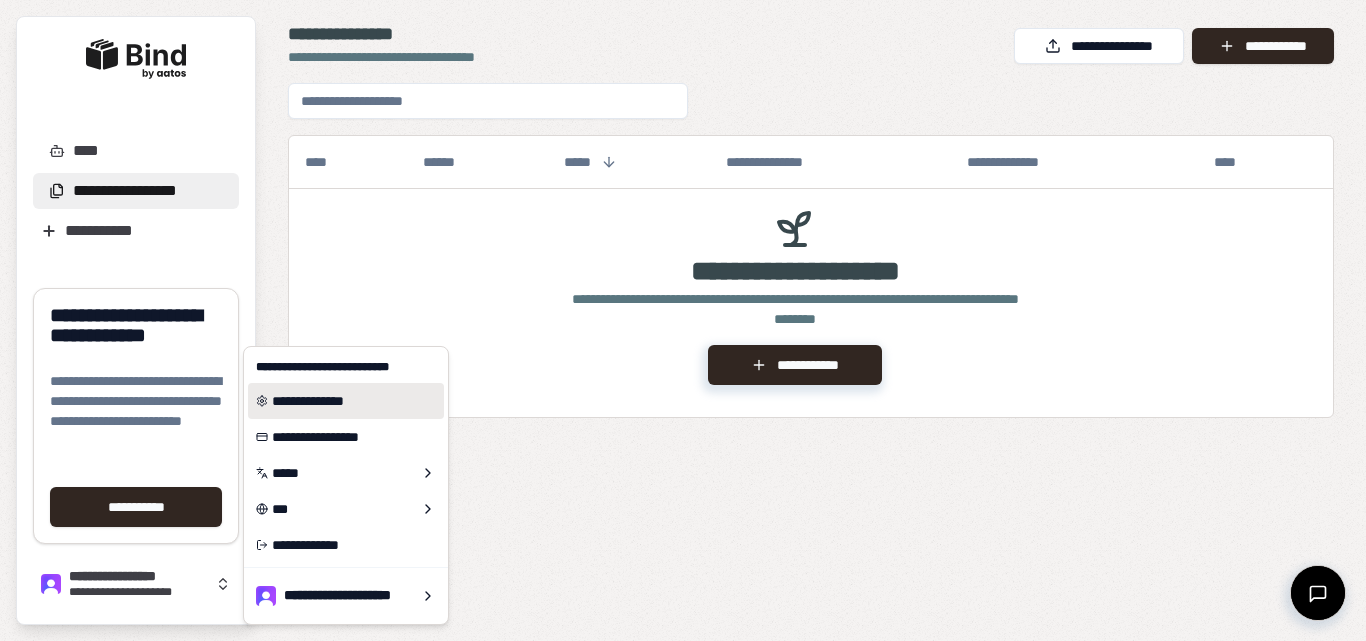 click on "**********" at bounding box center [346, 401] 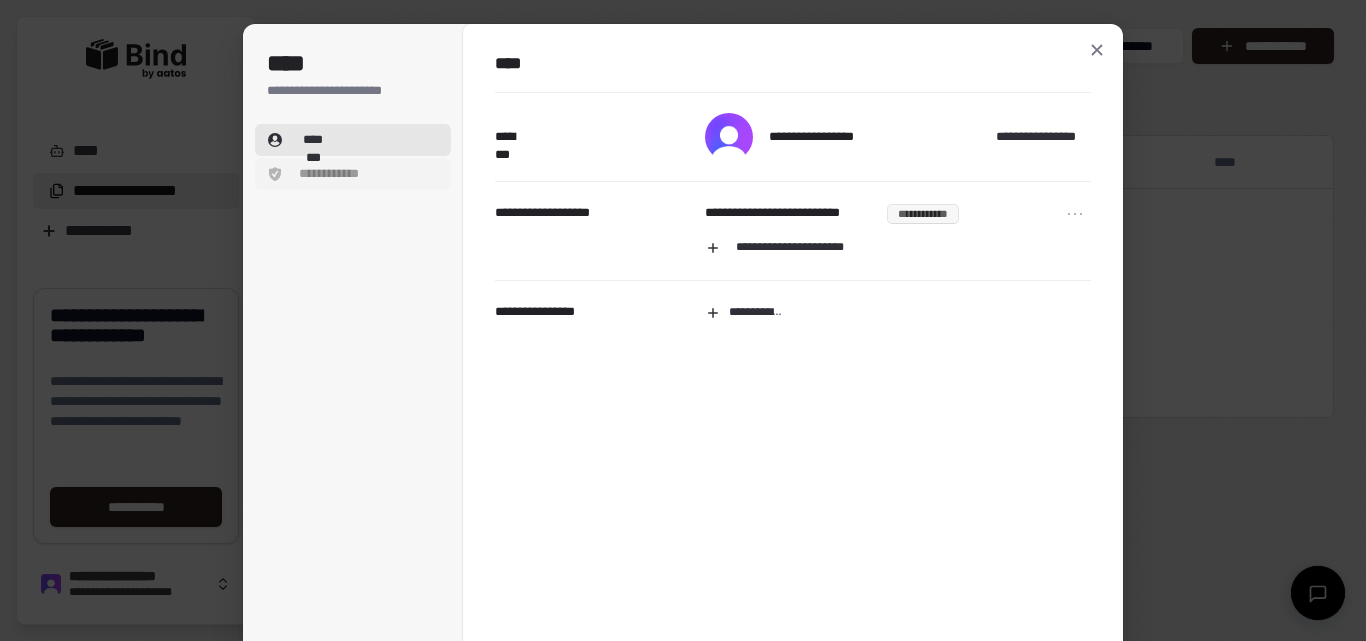 click on "**********" at bounding box center (329, 174) 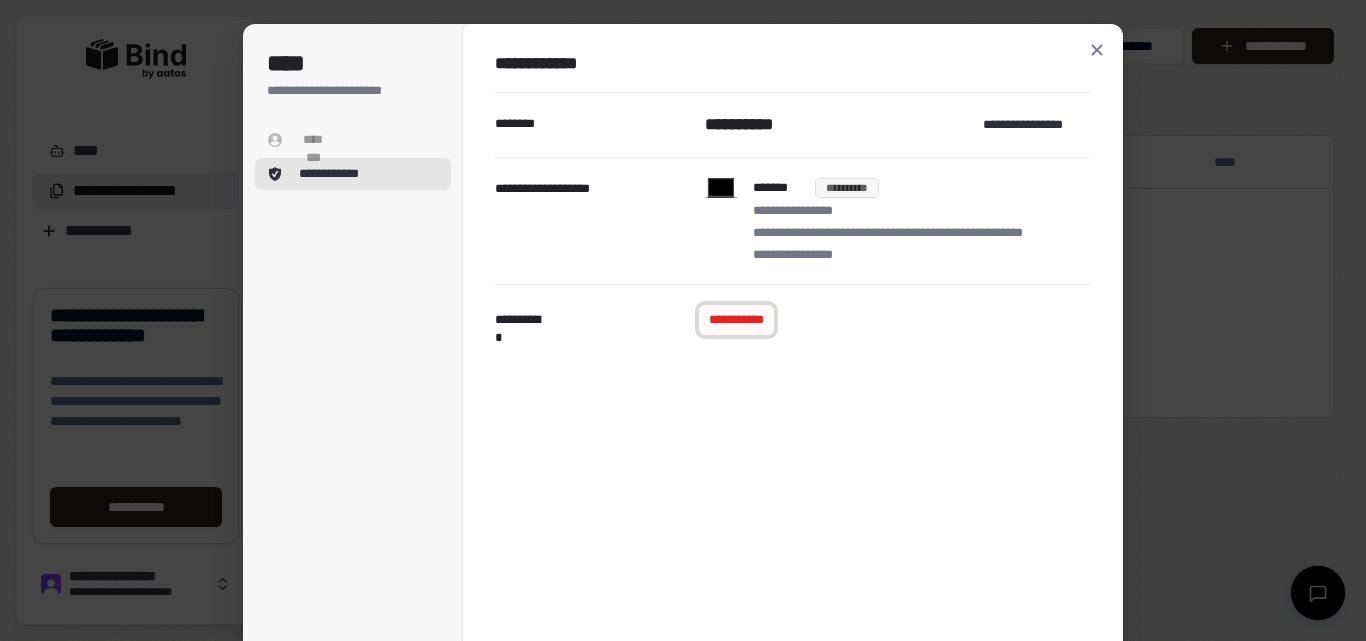 click on "**********" at bounding box center (736, 320) 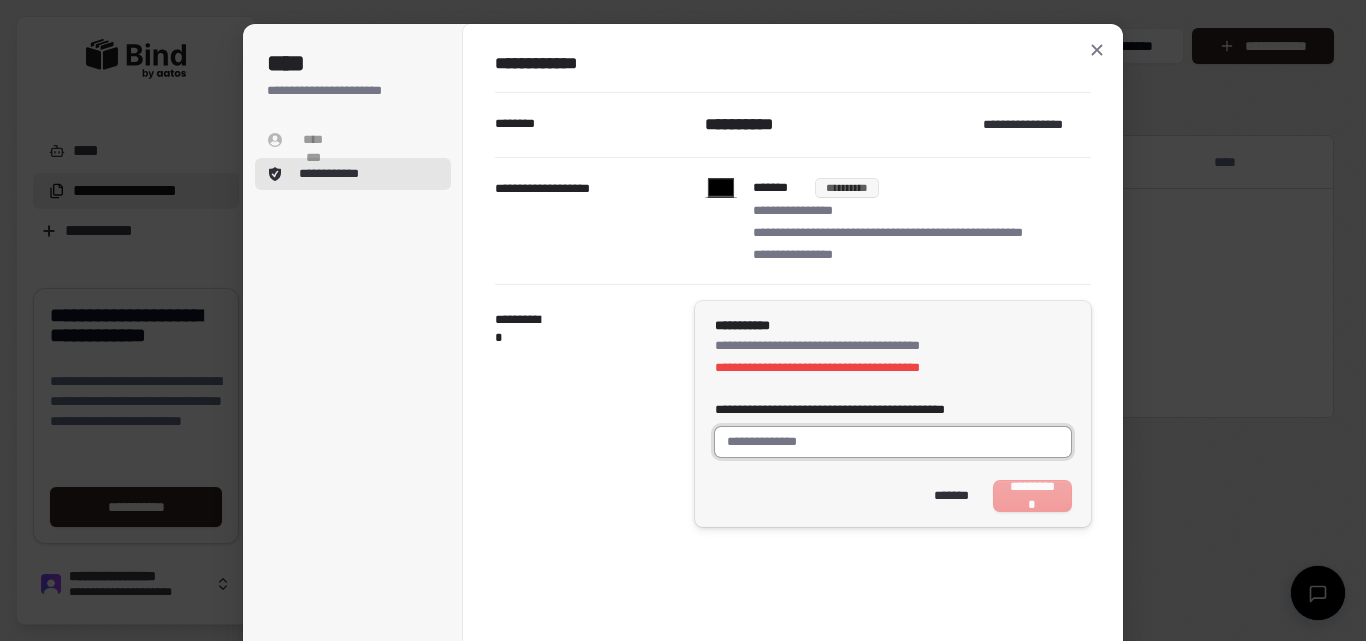 click on "**********" at bounding box center (893, 442) 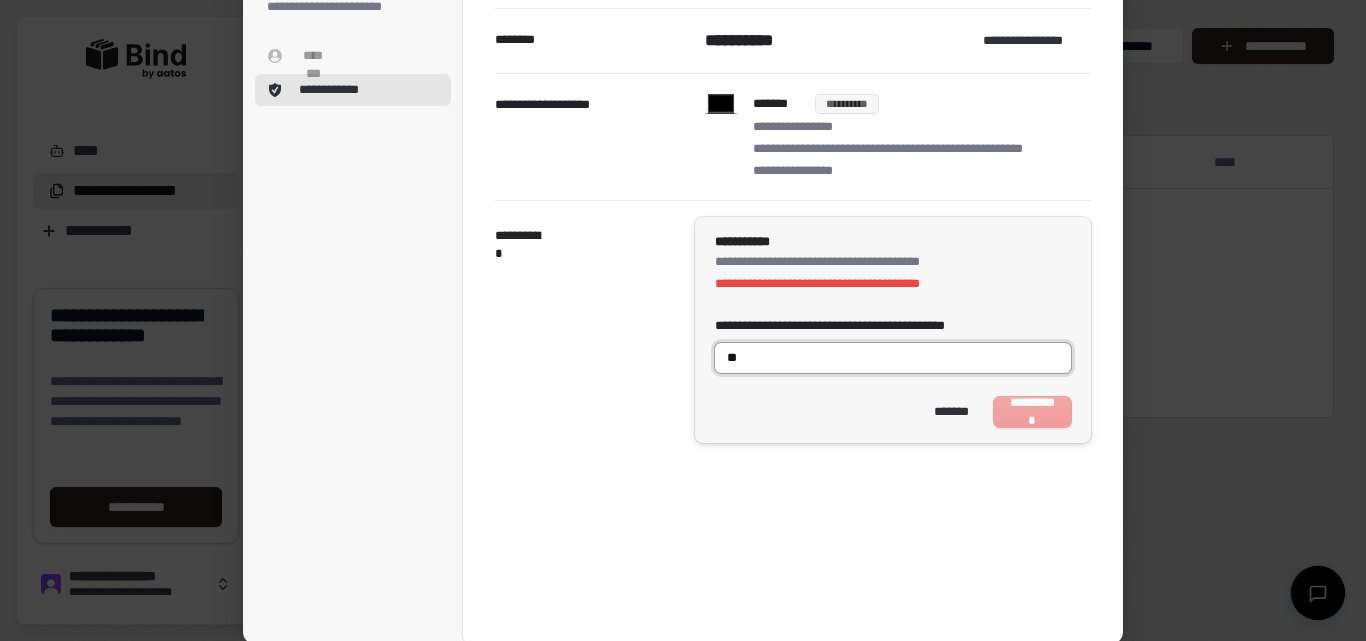 scroll, scrollTop: 87, scrollLeft: 0, axis: vertical 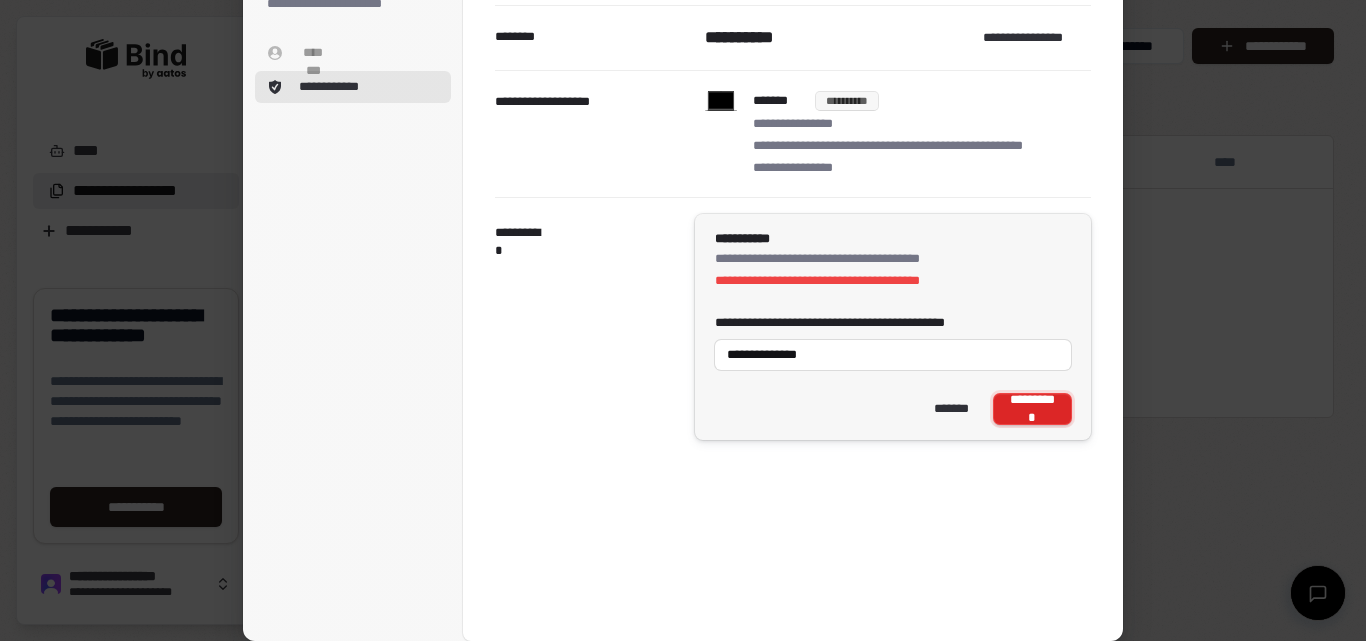 click on "**********" at bounding box center [1032, 409] 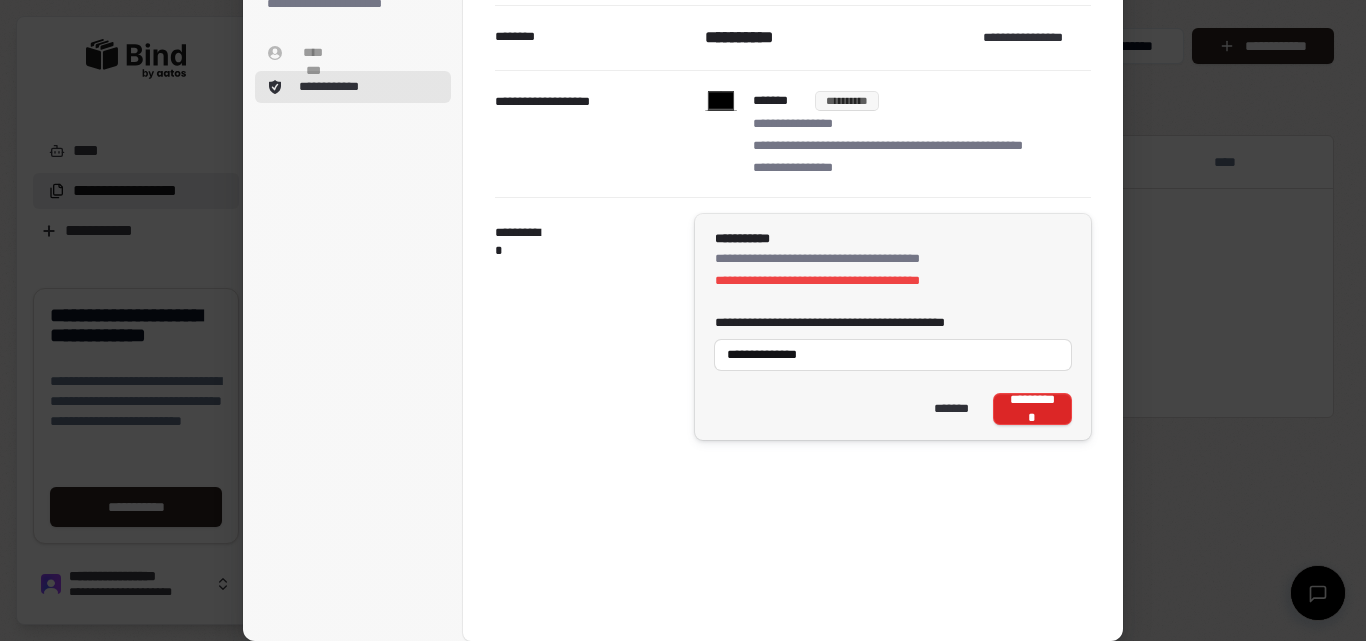 type on "**********" 